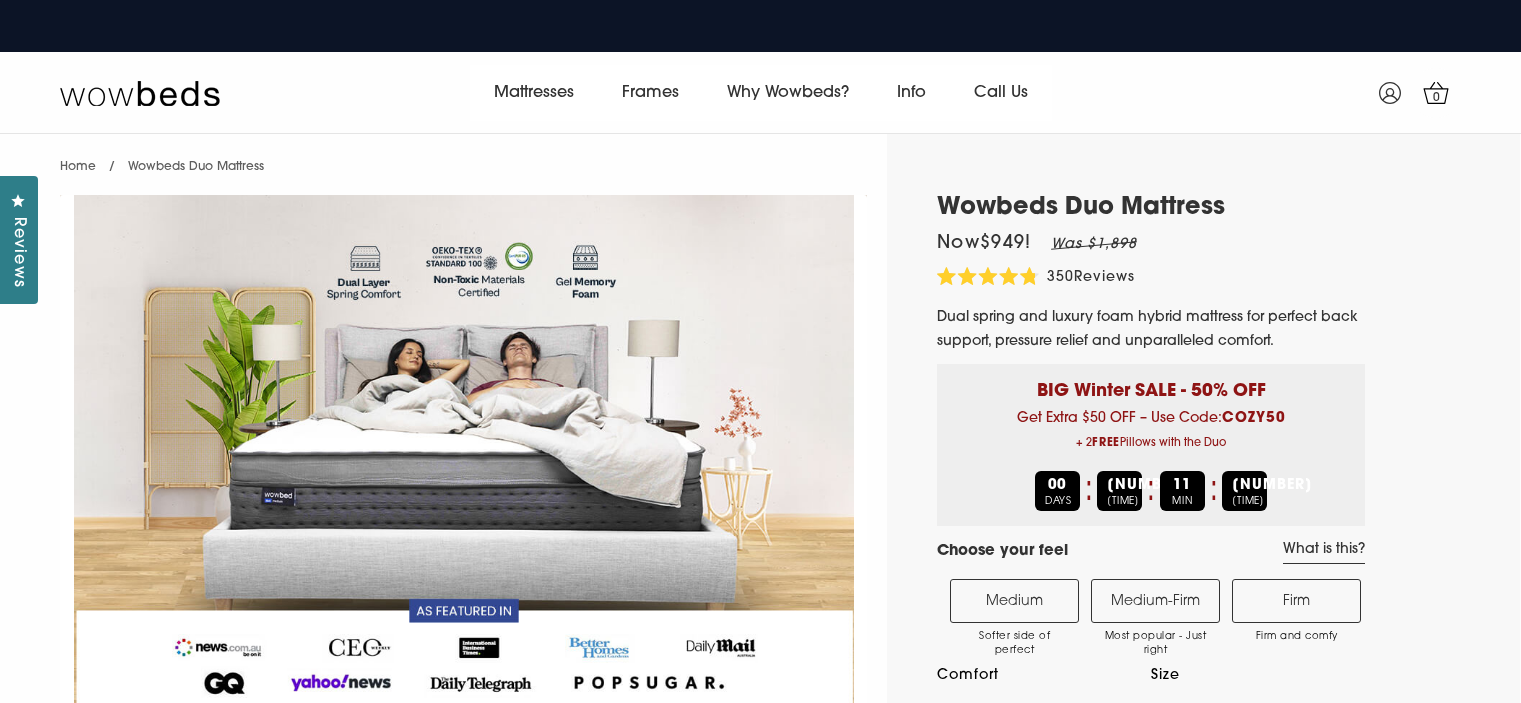select on "Medium-Firm" 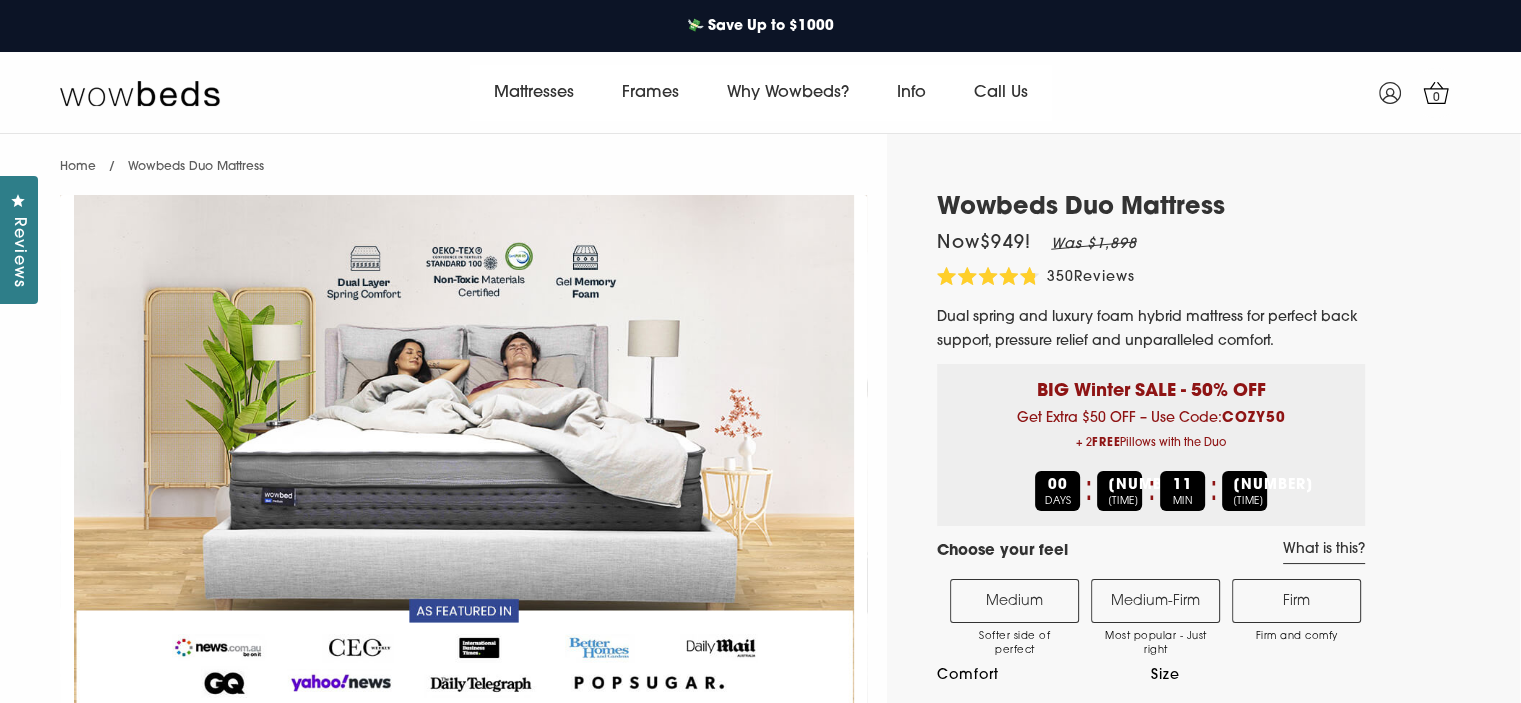 scroll, scrollTop: 316, scrollLeft: 0, axis: vertical 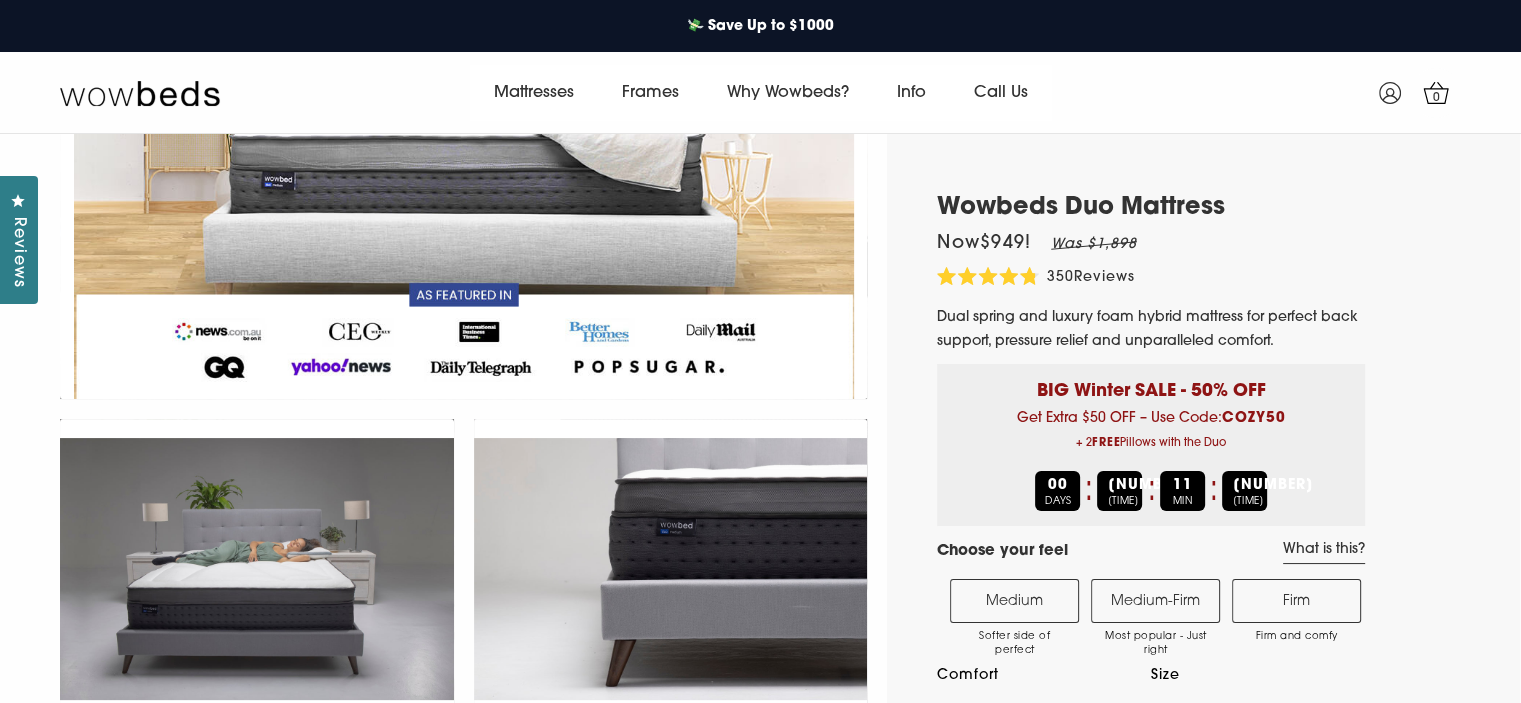 click 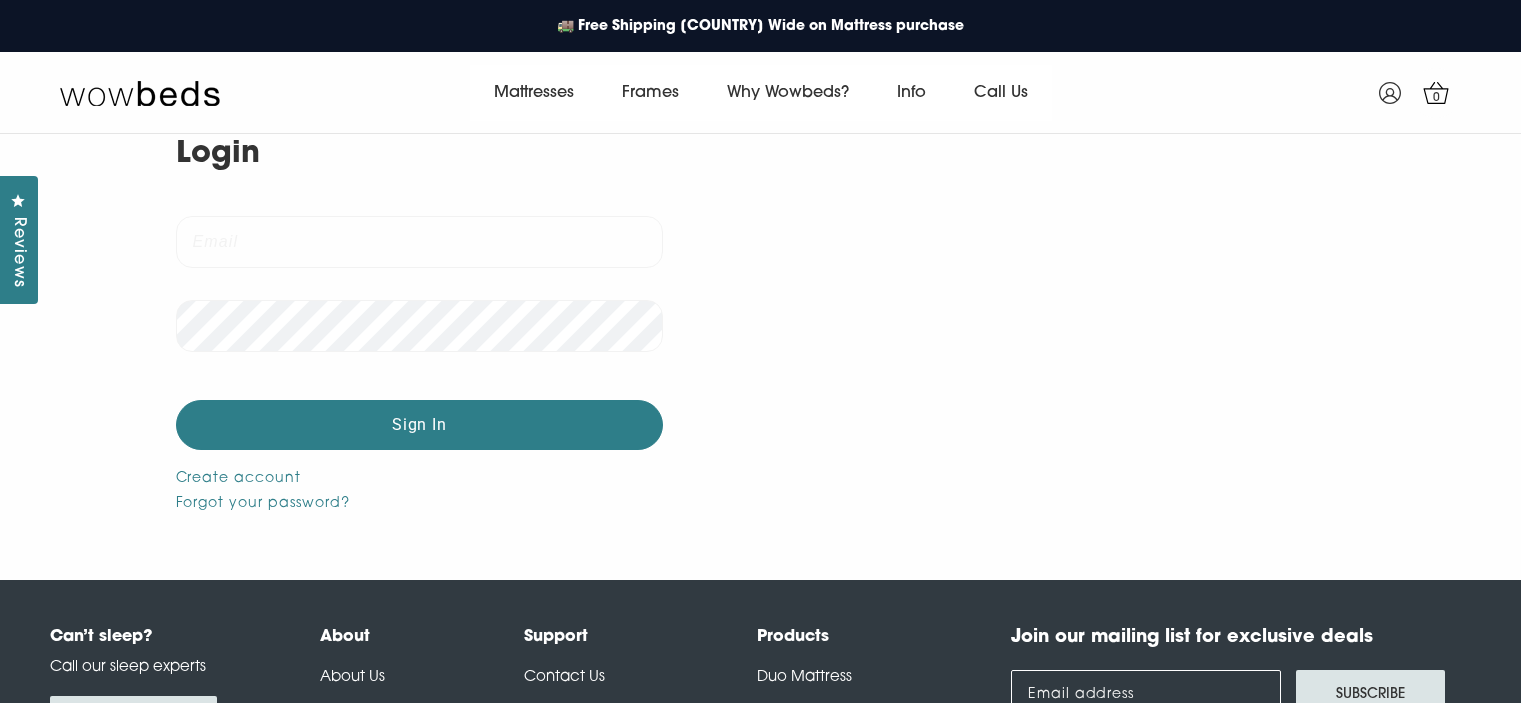 scroll, scrollTop: 0, scrollLeft: 0, axis: both 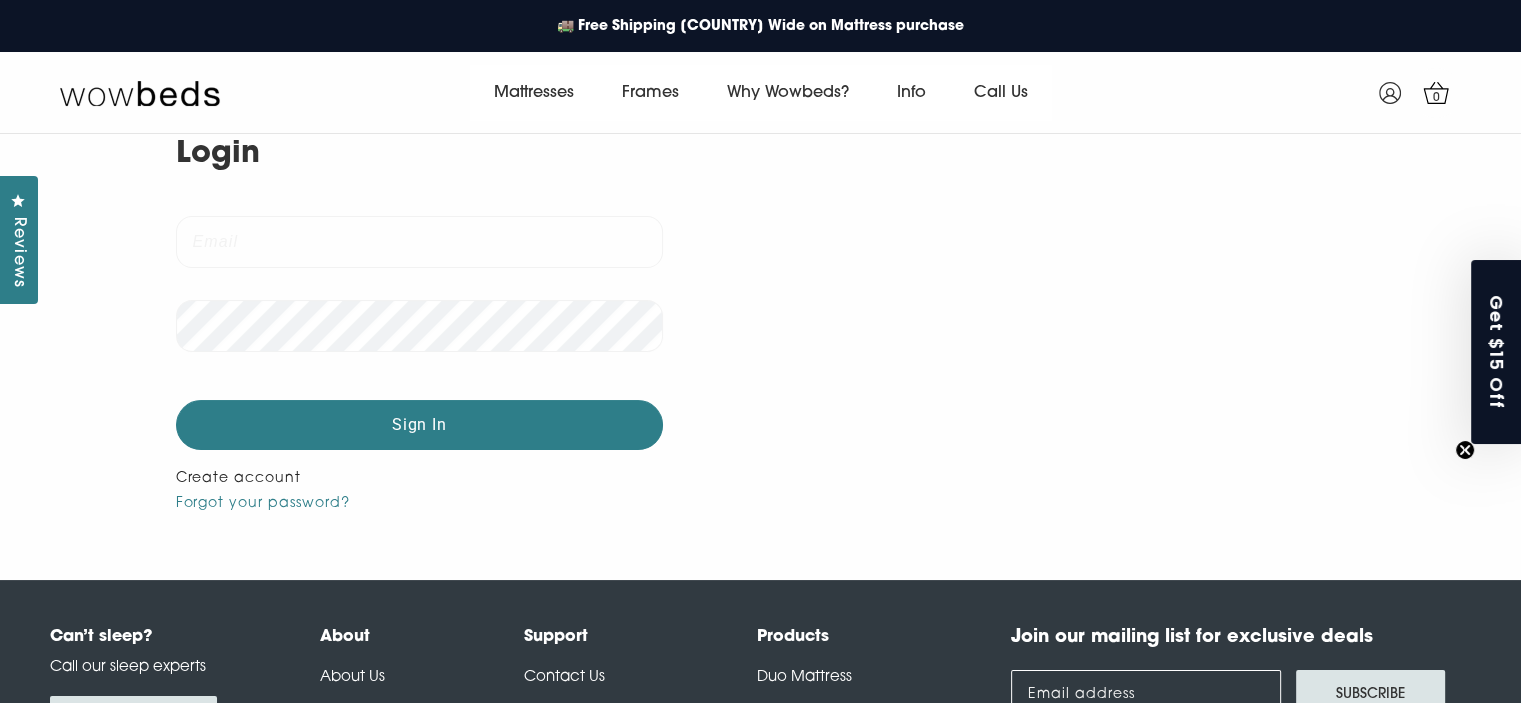 click on "Create account" at bounding box center (420, 478) 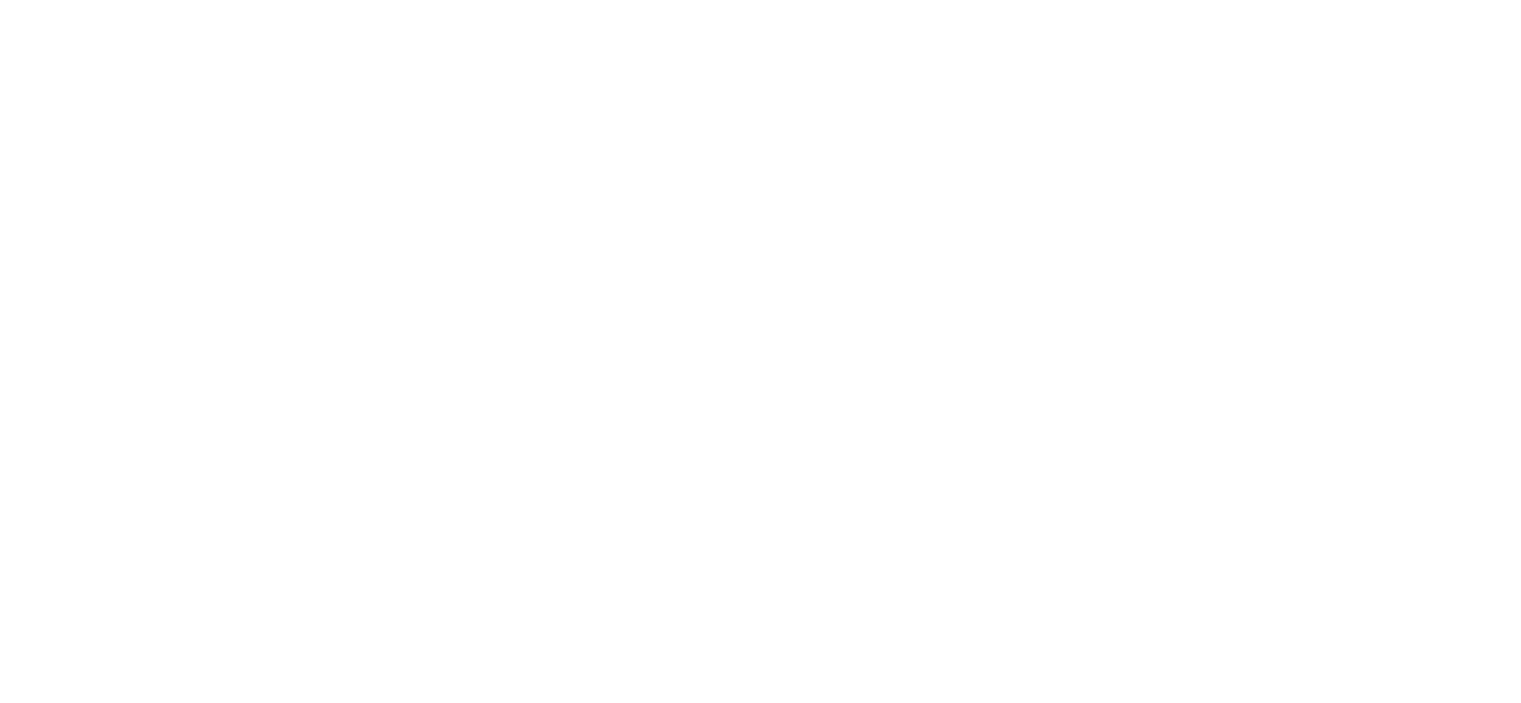 scroll, scrollTop: 0, scrollLeft: 0, axis: both 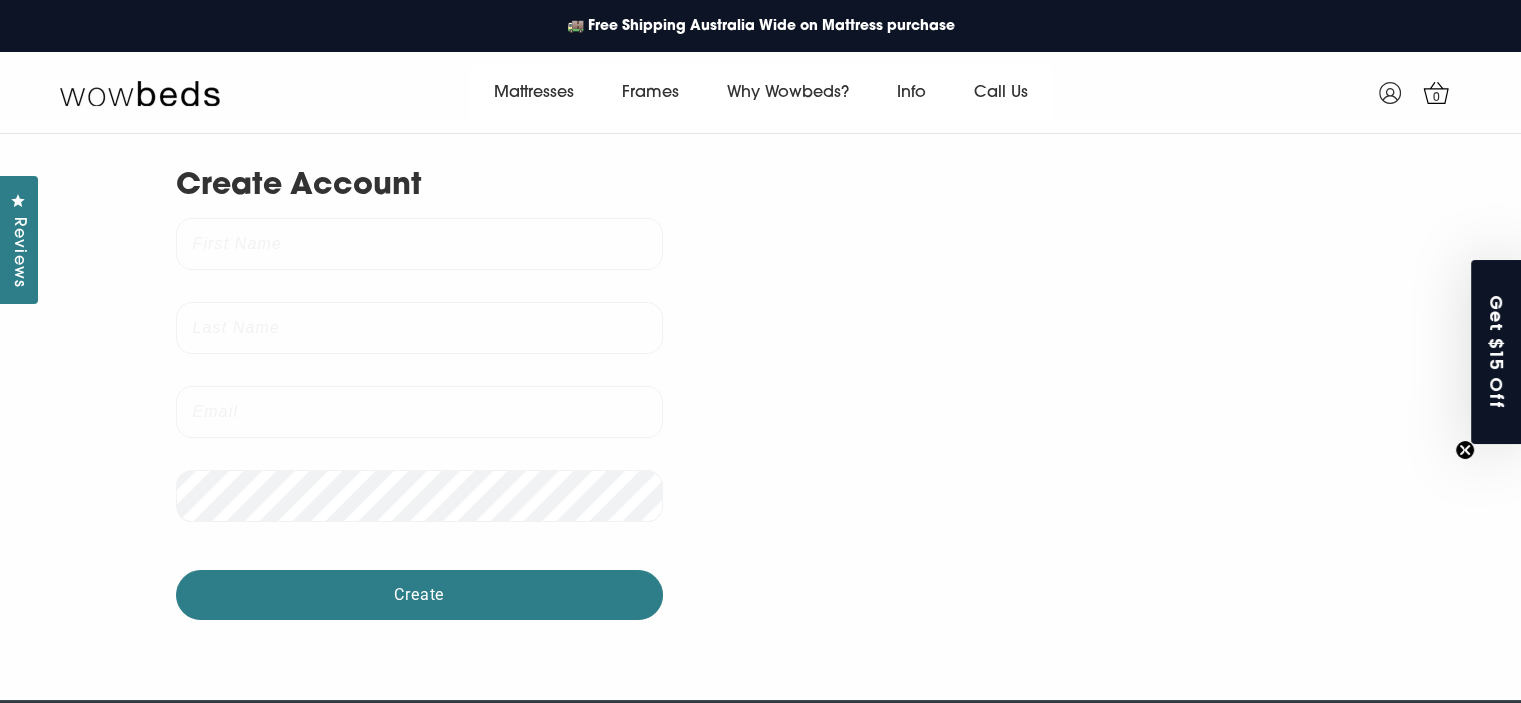 click on "First Name" at bounding box center (420, 244) 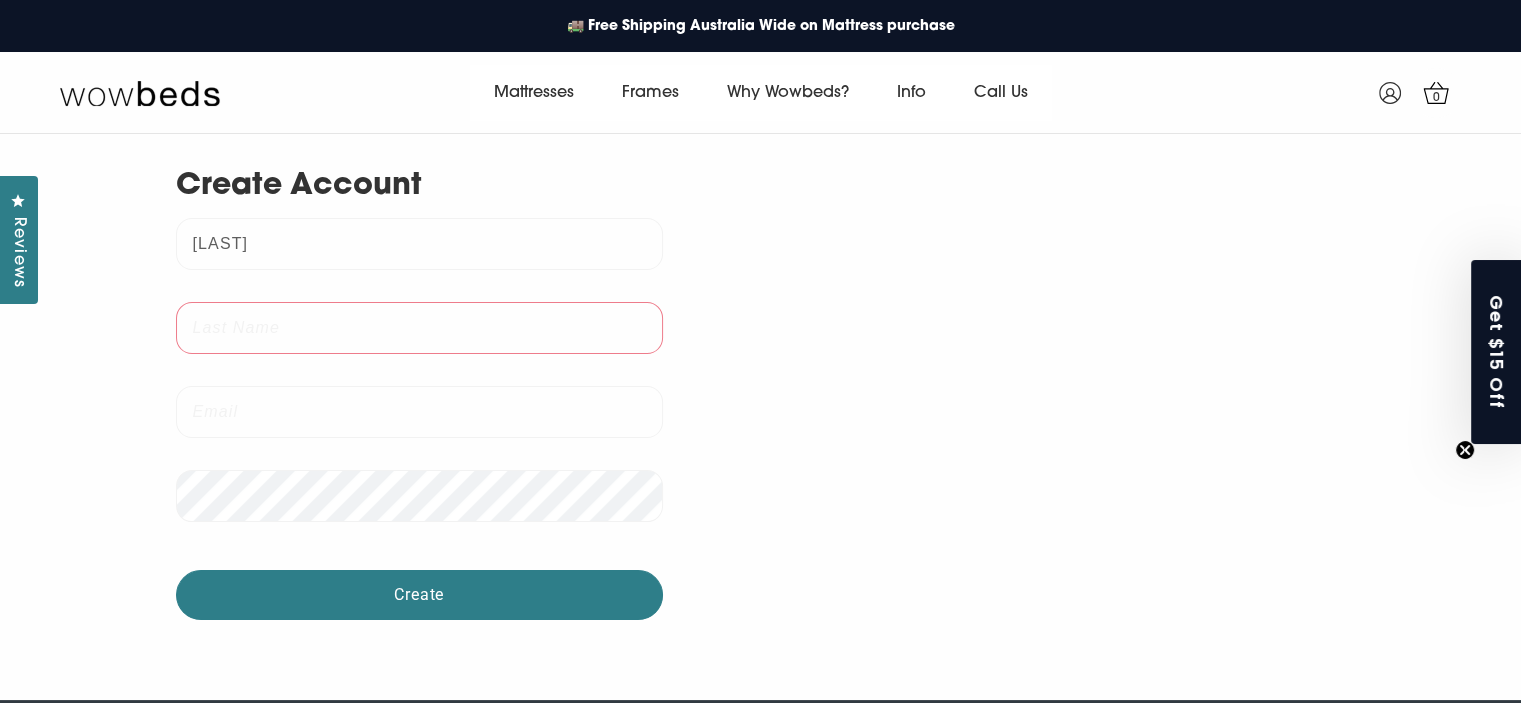 type on "Nguyen" 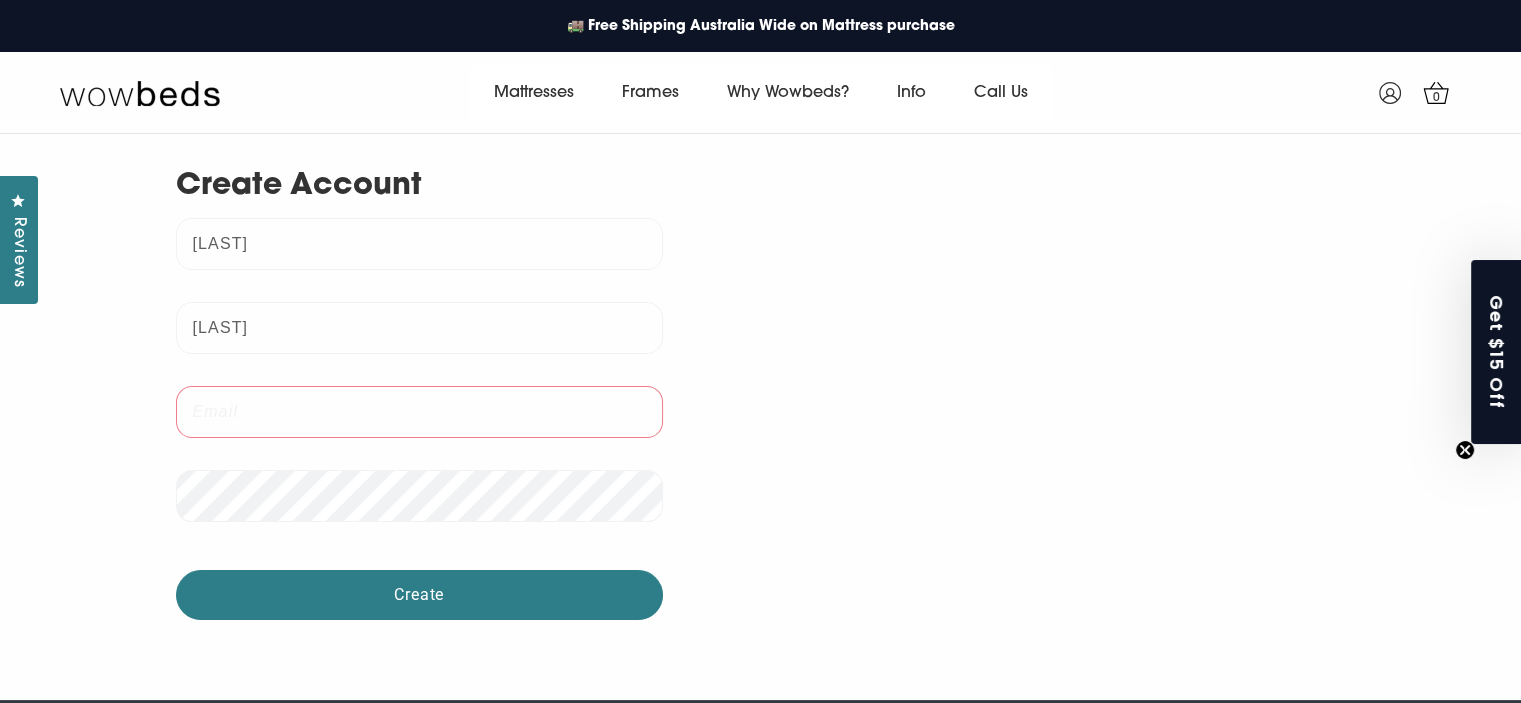 type on "thuy.p.n.hsph@gmail.com" 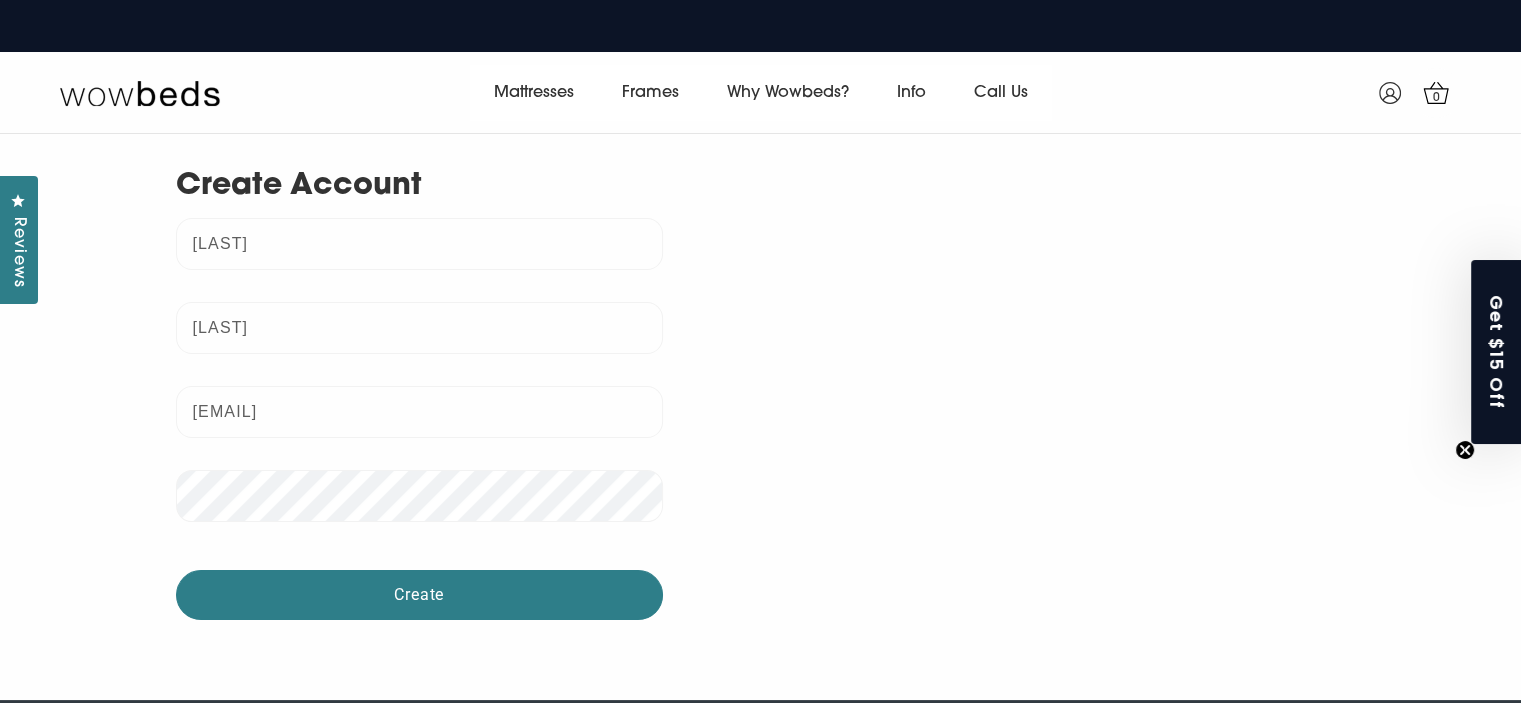 click on "Create" at bounding box center [420, 595] 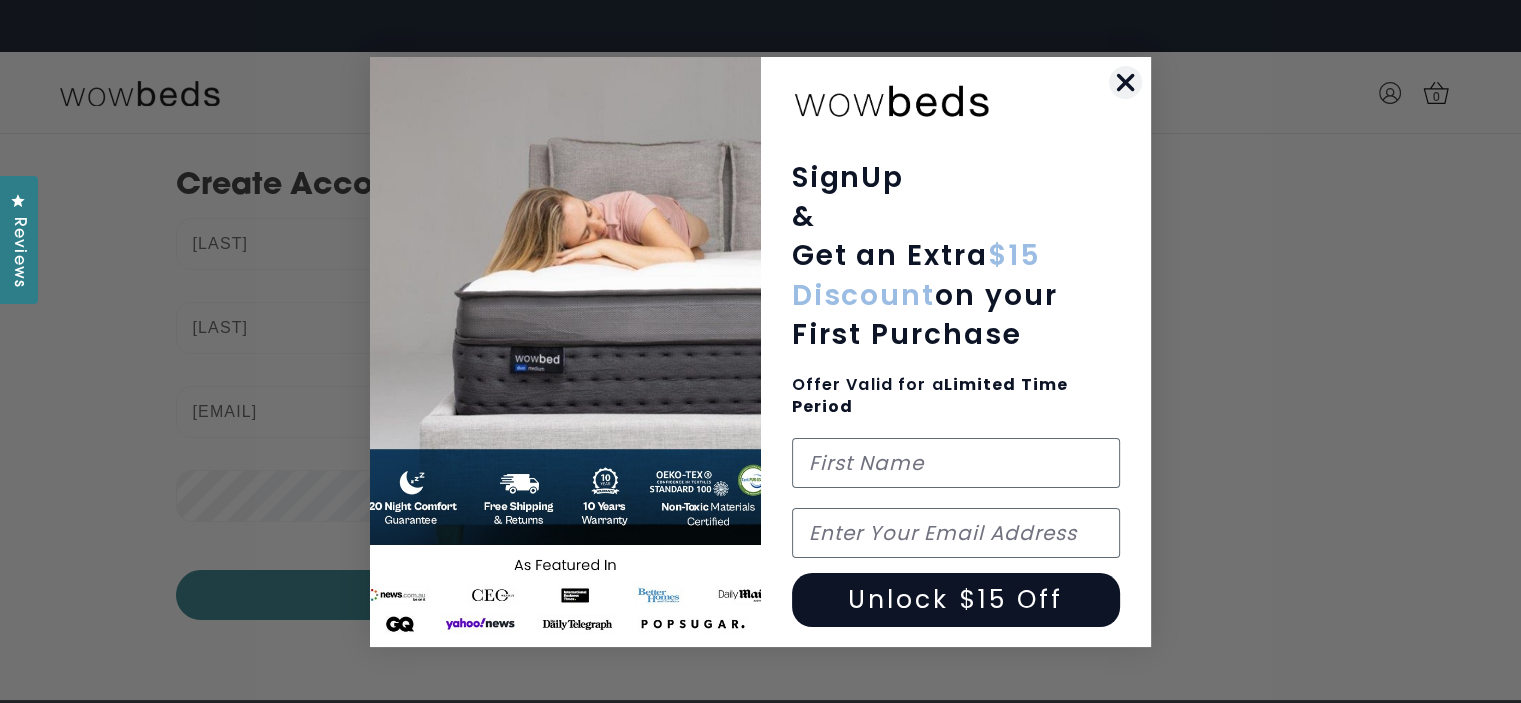 drag, startPoint x: 940, startPoint y: 465, endPoint x: 760, endPoint y: 470, distance: 180.06943 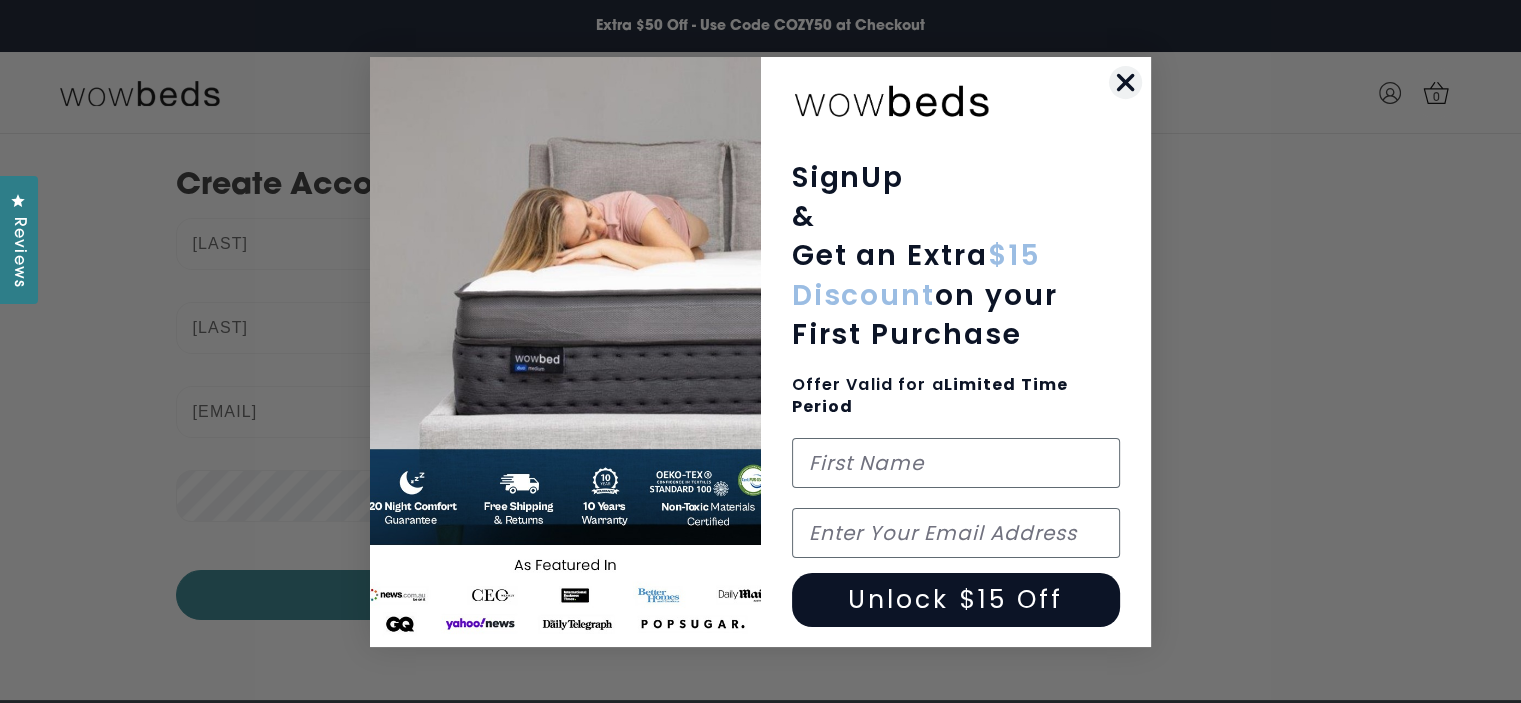 click on "Close dialog SignUp
&
Get an Extra  $15 Discount  on your First Purchase Offer Valid for a  Limited Time Period Email Unlock $15 Off Submit" at bounding box center (760, 351) 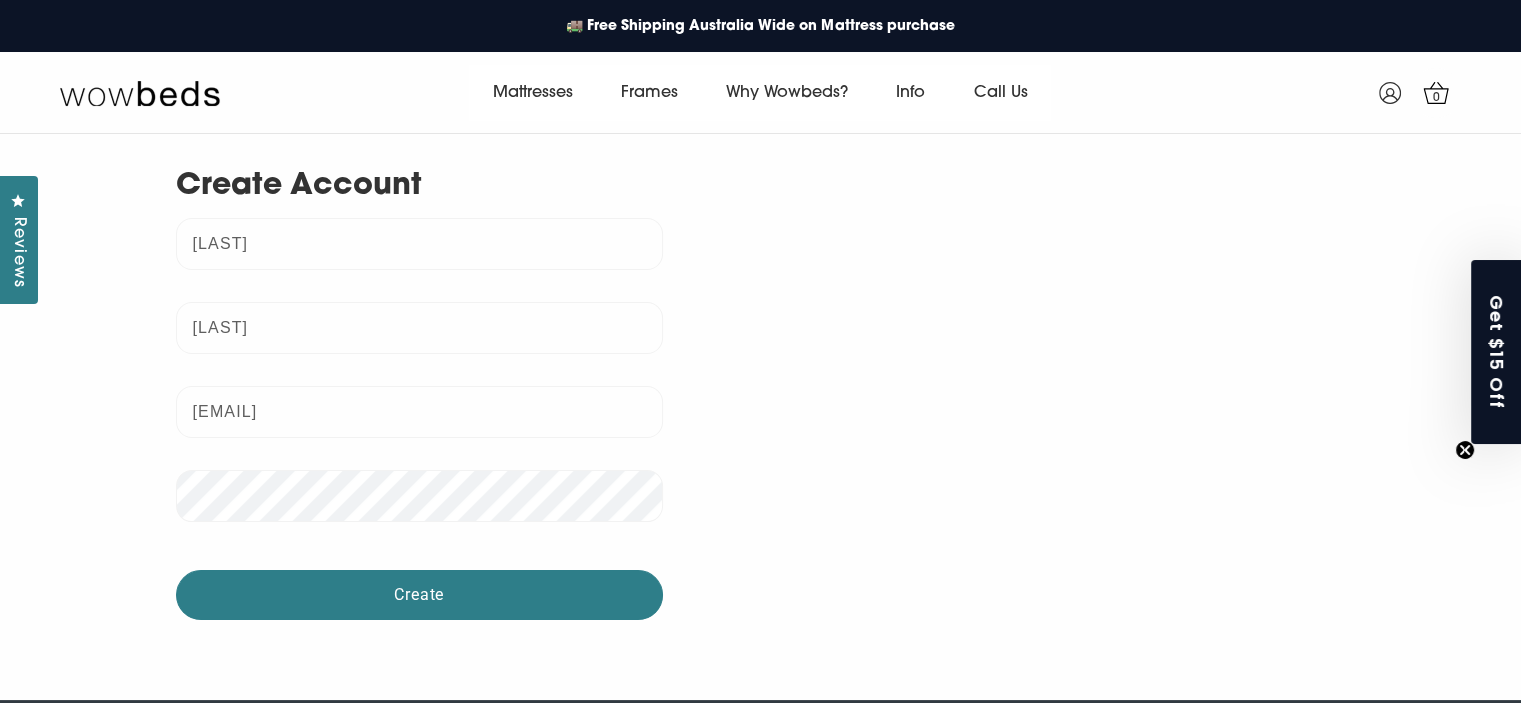click on "Create" at bounding box center (420, 595) 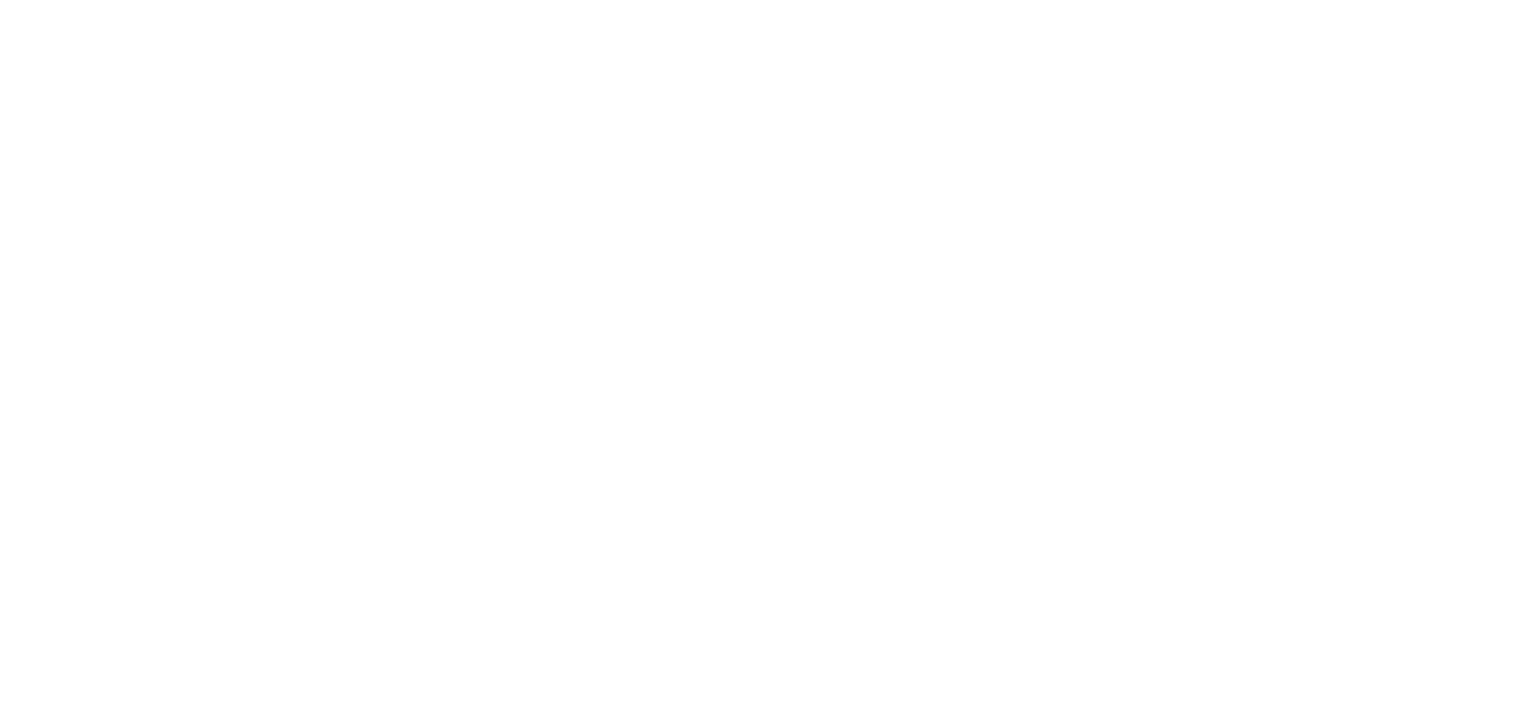 scroll, scrollTop: 0, scrollLeft: 0, axis: both 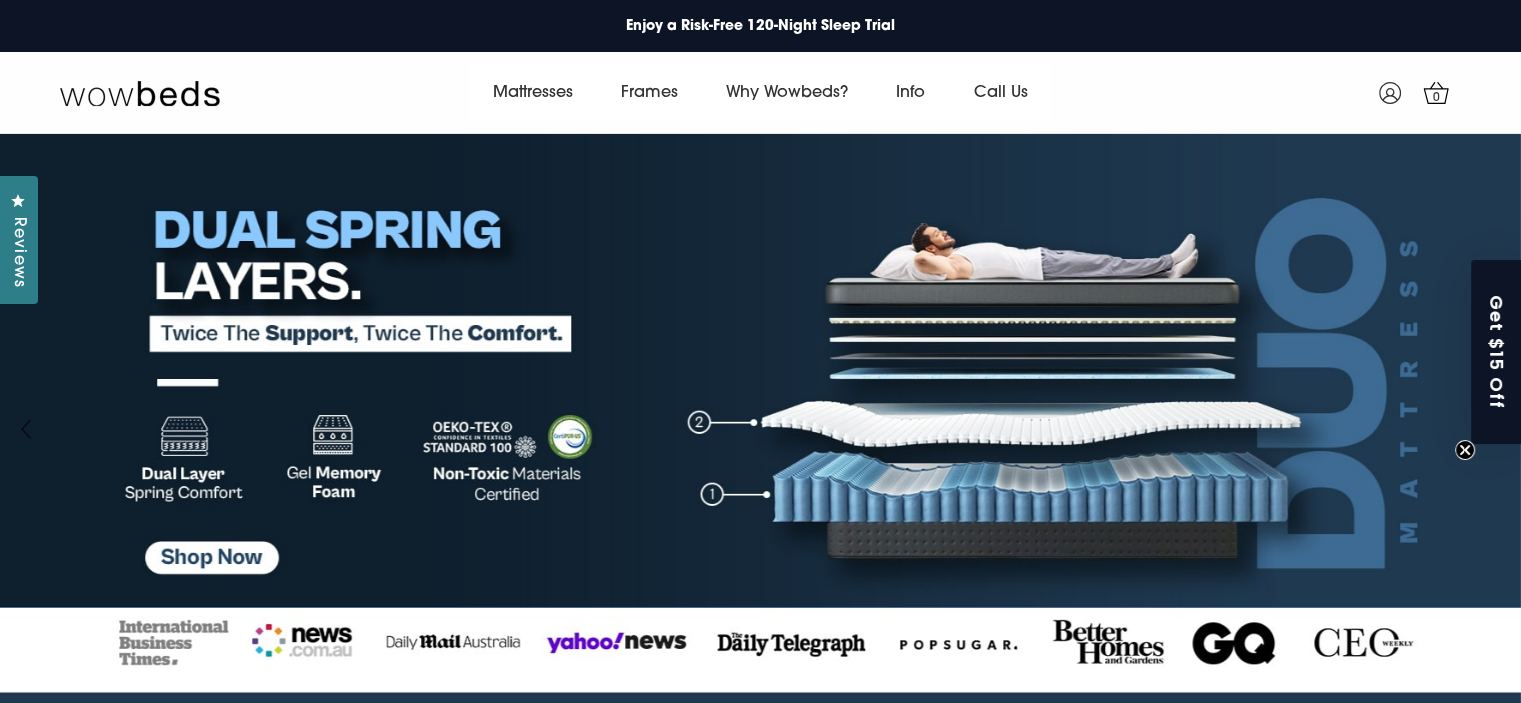 click 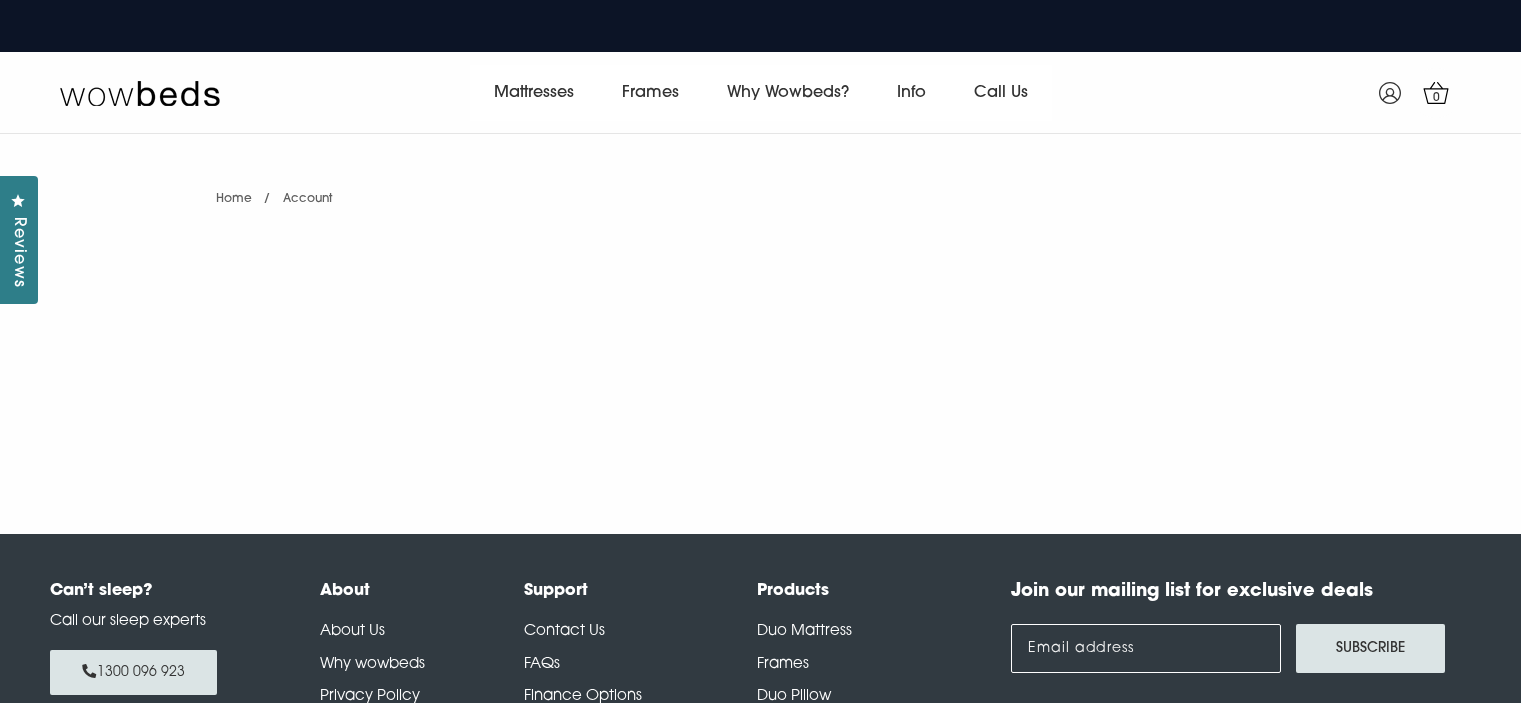 scroll, scrollTop: 0, scrollLeft: 0, axis: both 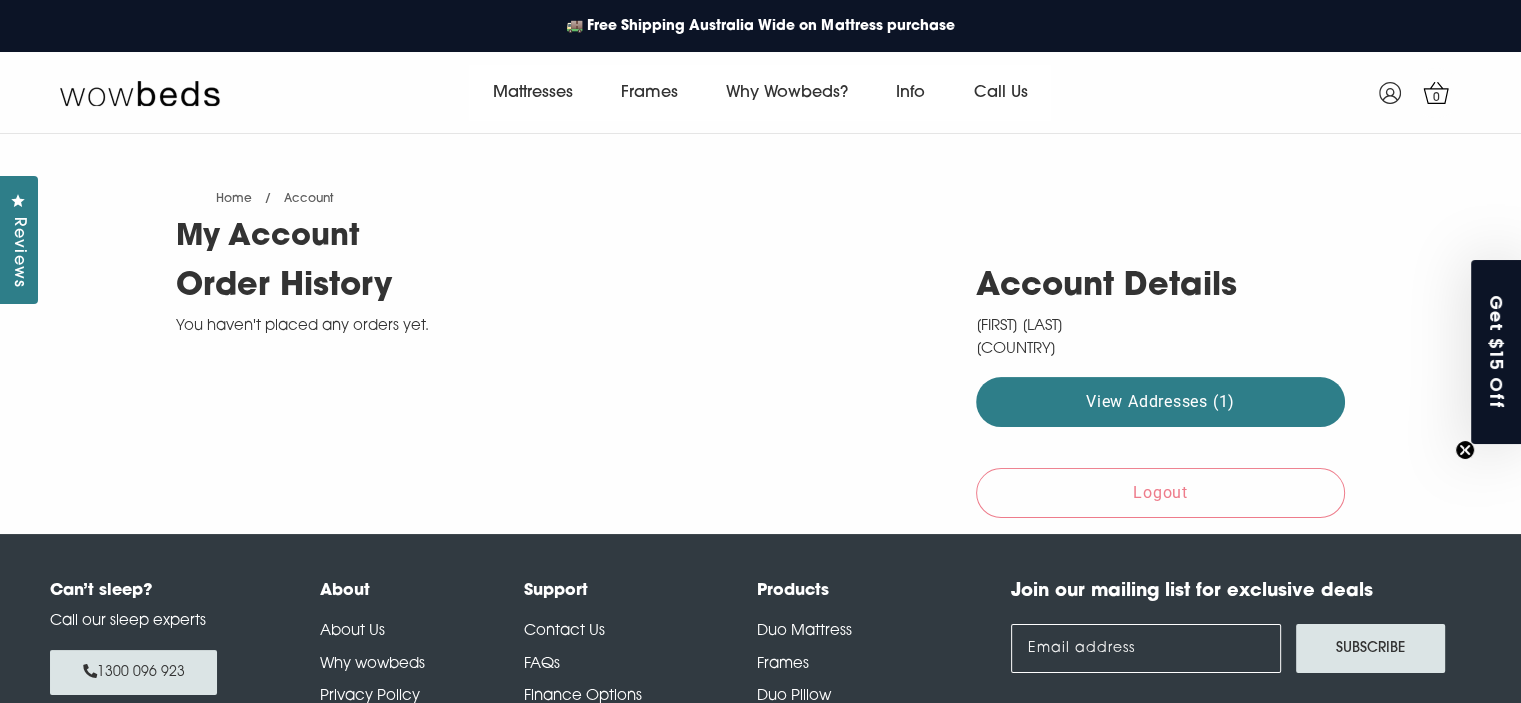 click on "View Addresses (1)" at bounding box center [1161, 402] 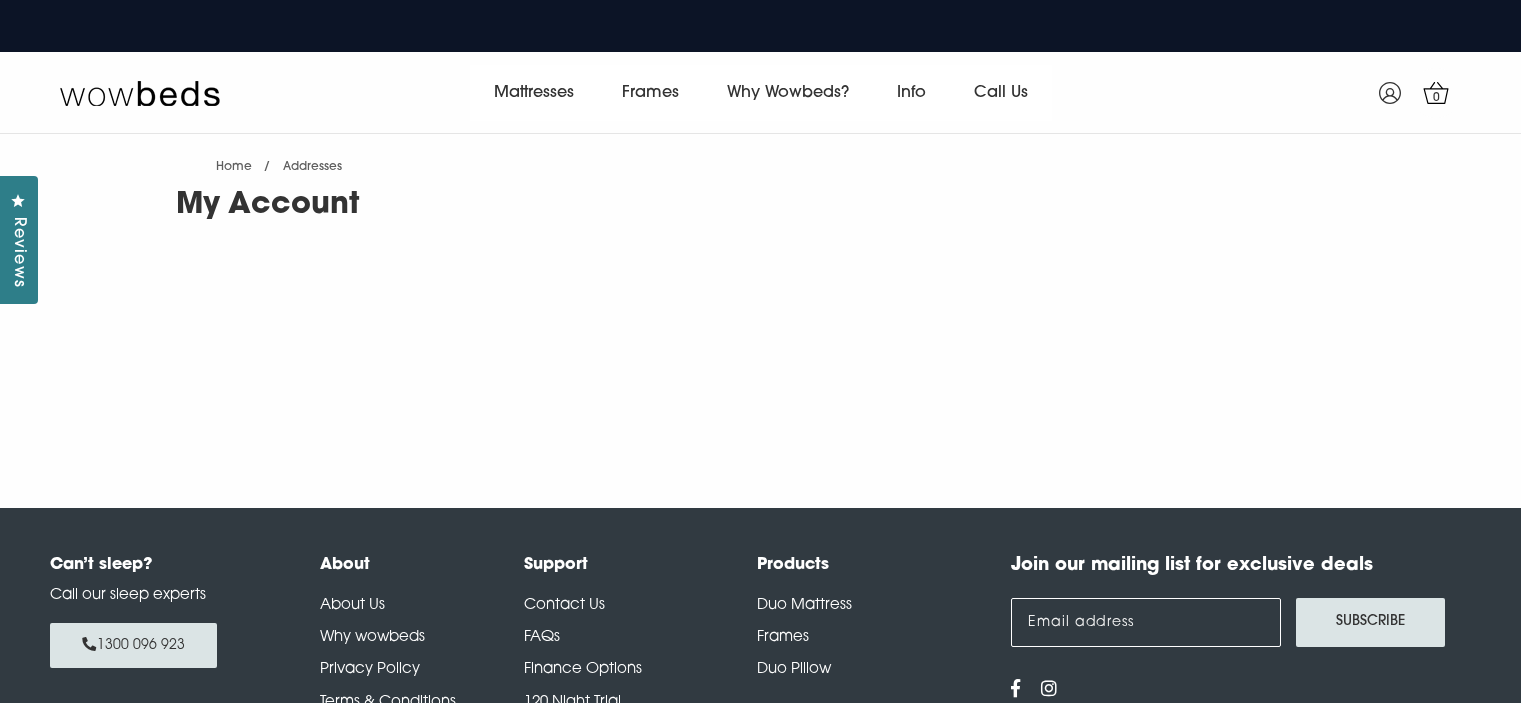 scroll, scrollTop: 0, scrollLeft: 0, axis: both 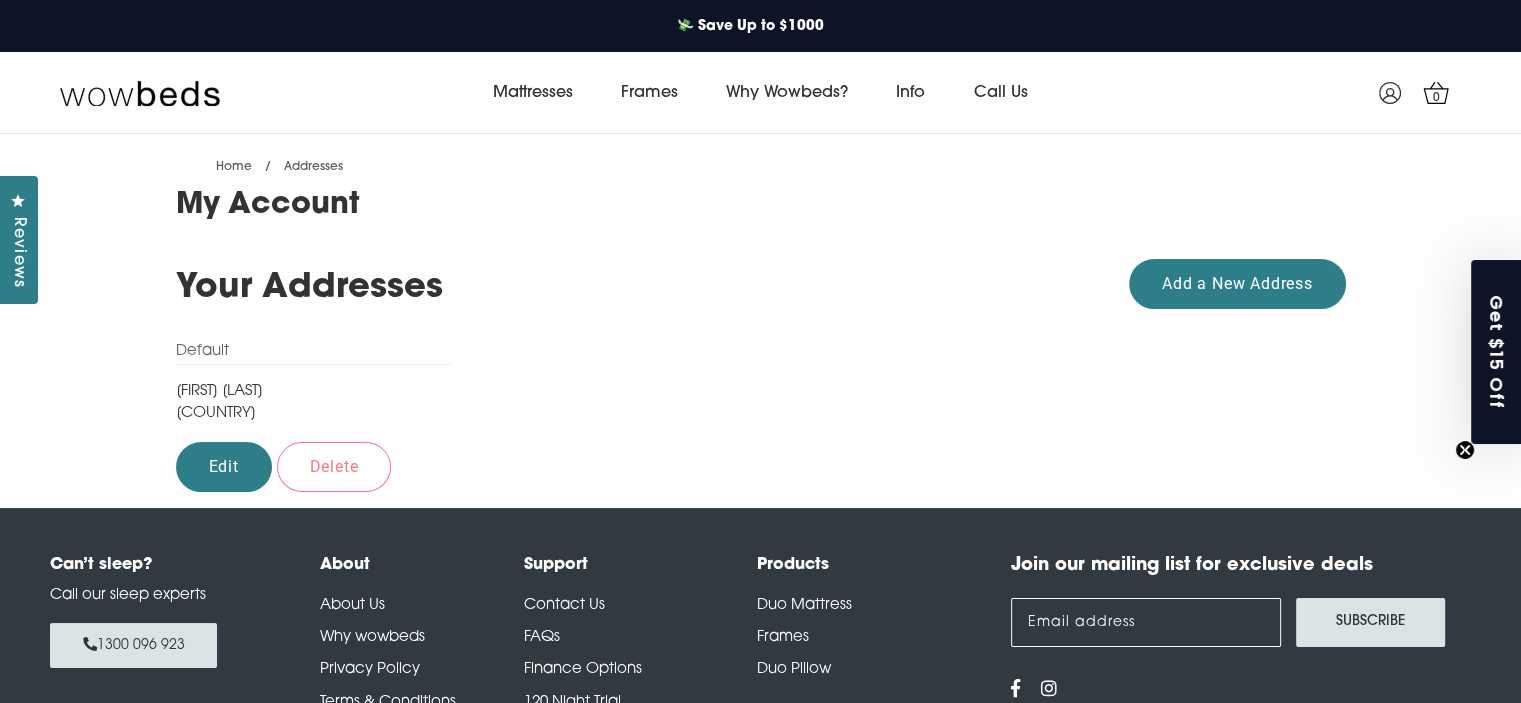 click on "Edit" at bounding box center [224, 467] 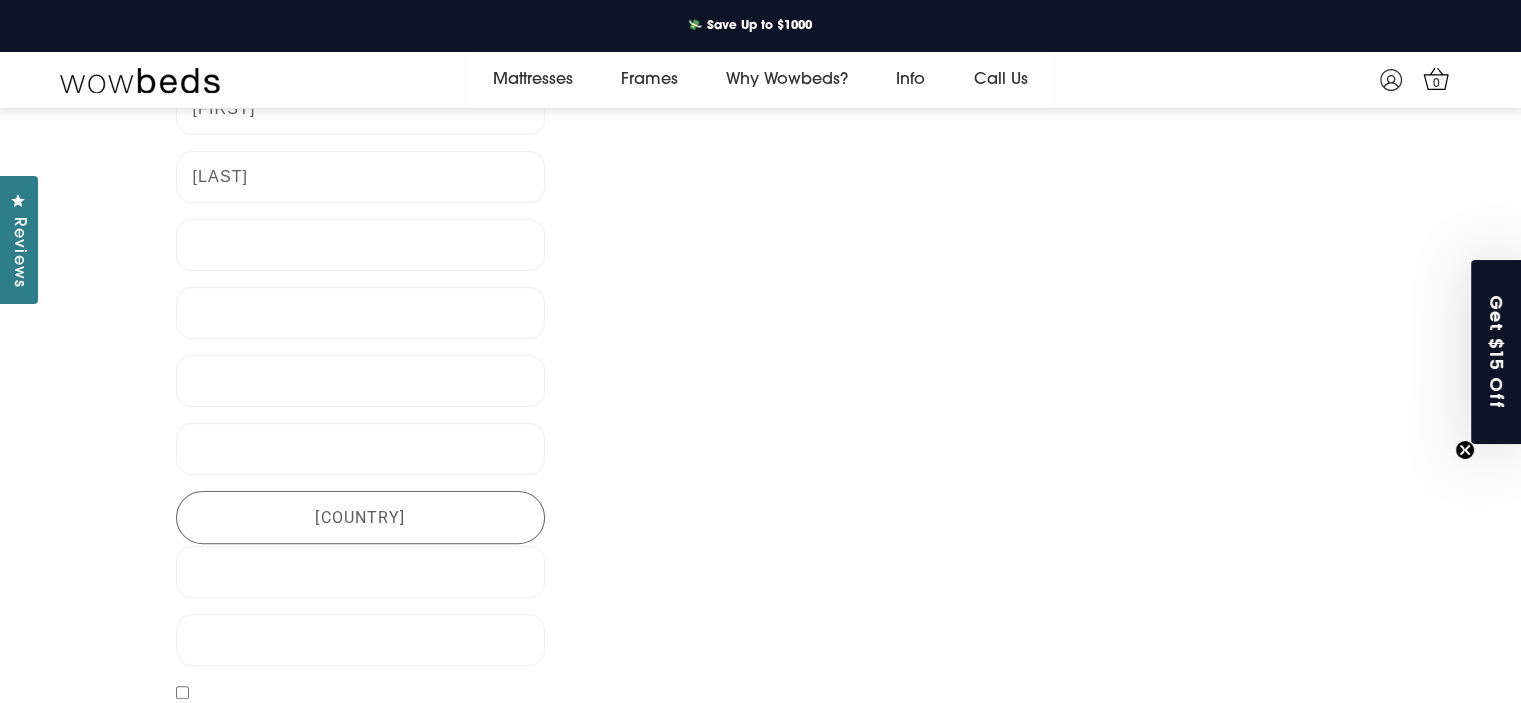 scroll, scrollTop: 400, scrollLeft: 0, axis: vertical 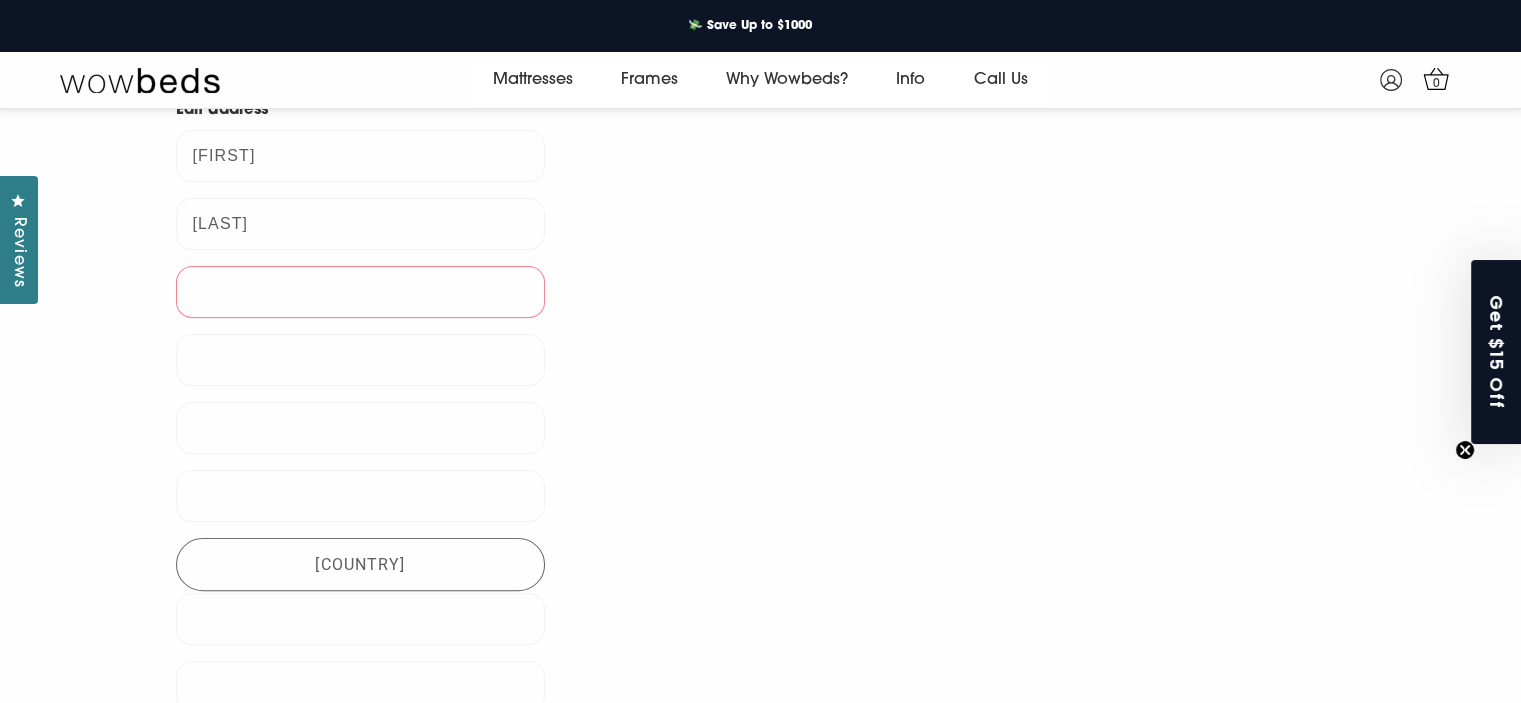 click on "Company" at bounding box center [361, 292] 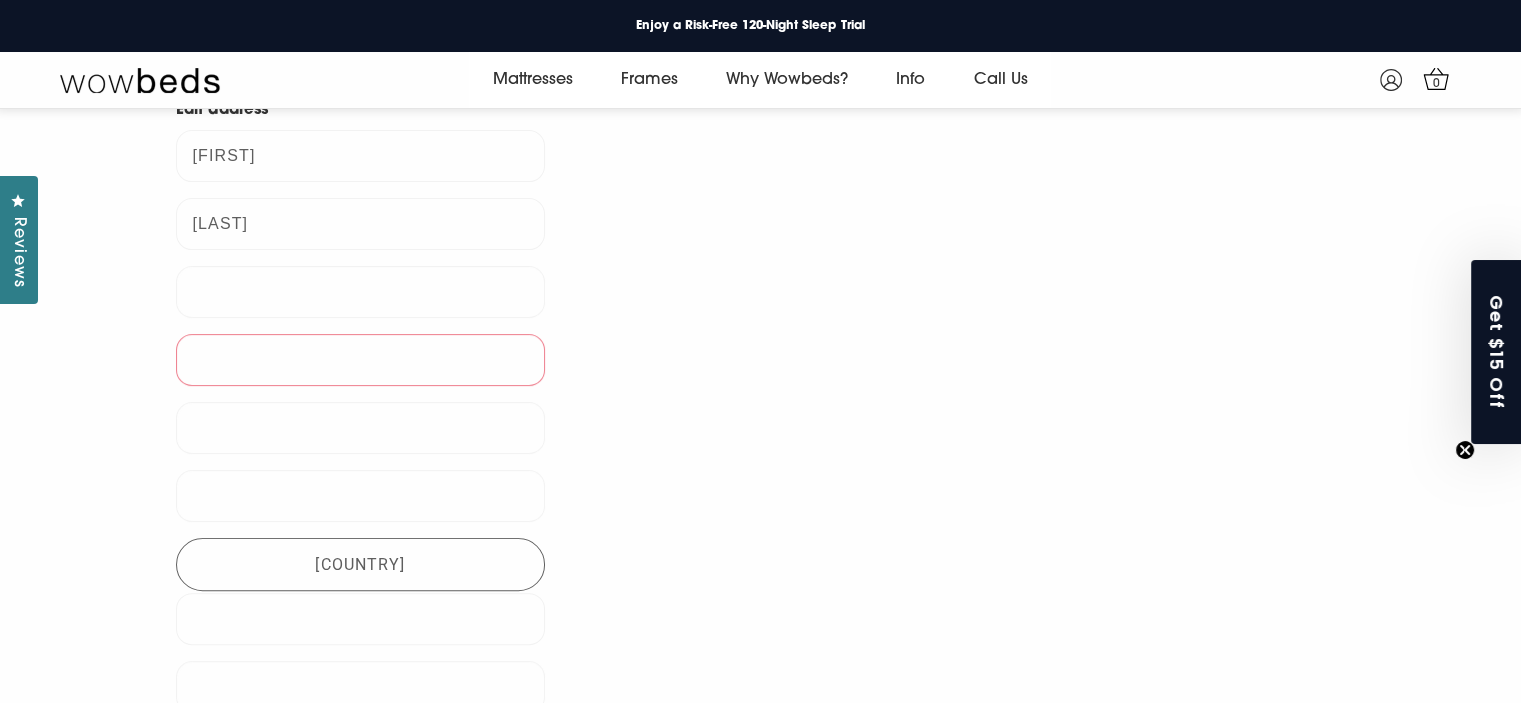 click on "Address Line 1" at bounding box center (361, 360) 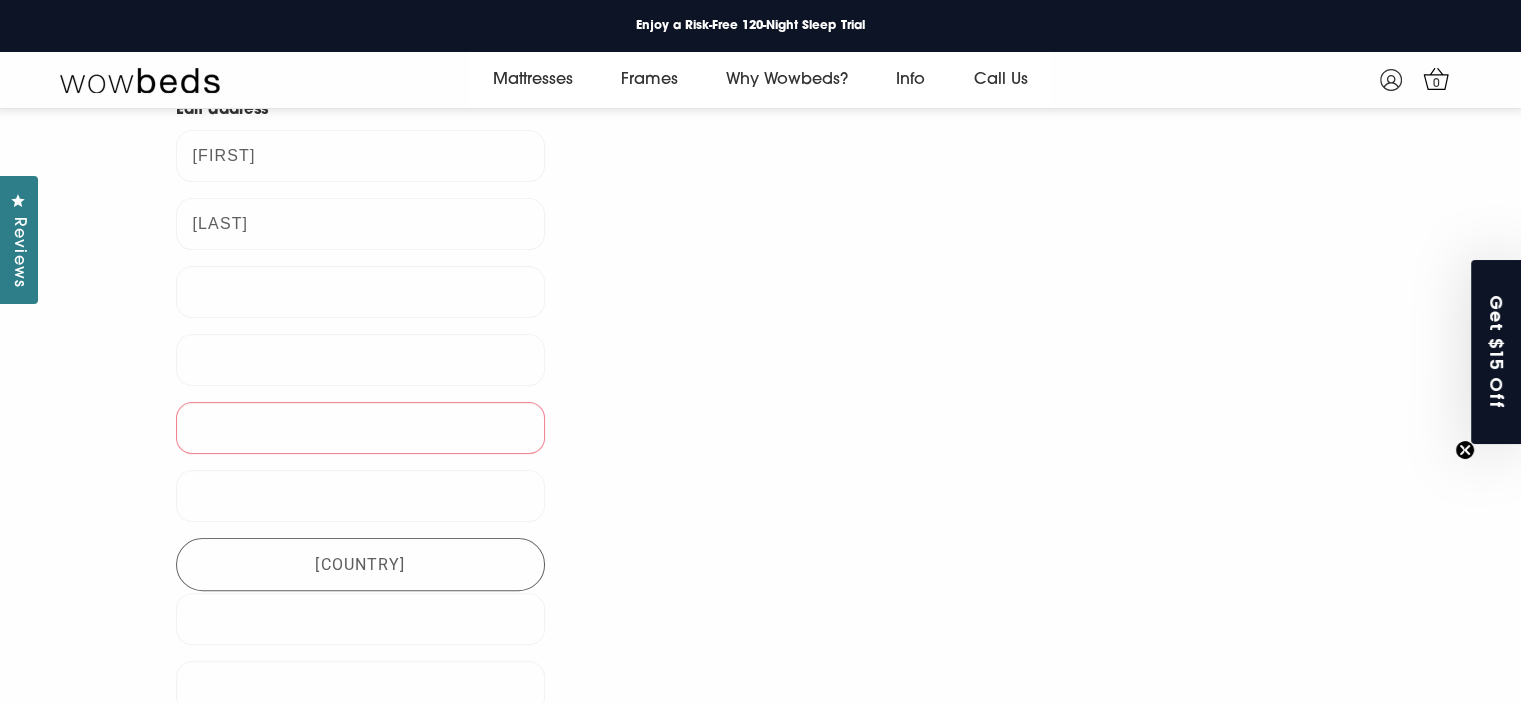 click on "Address Line 2" at bounding box center [361, 428] 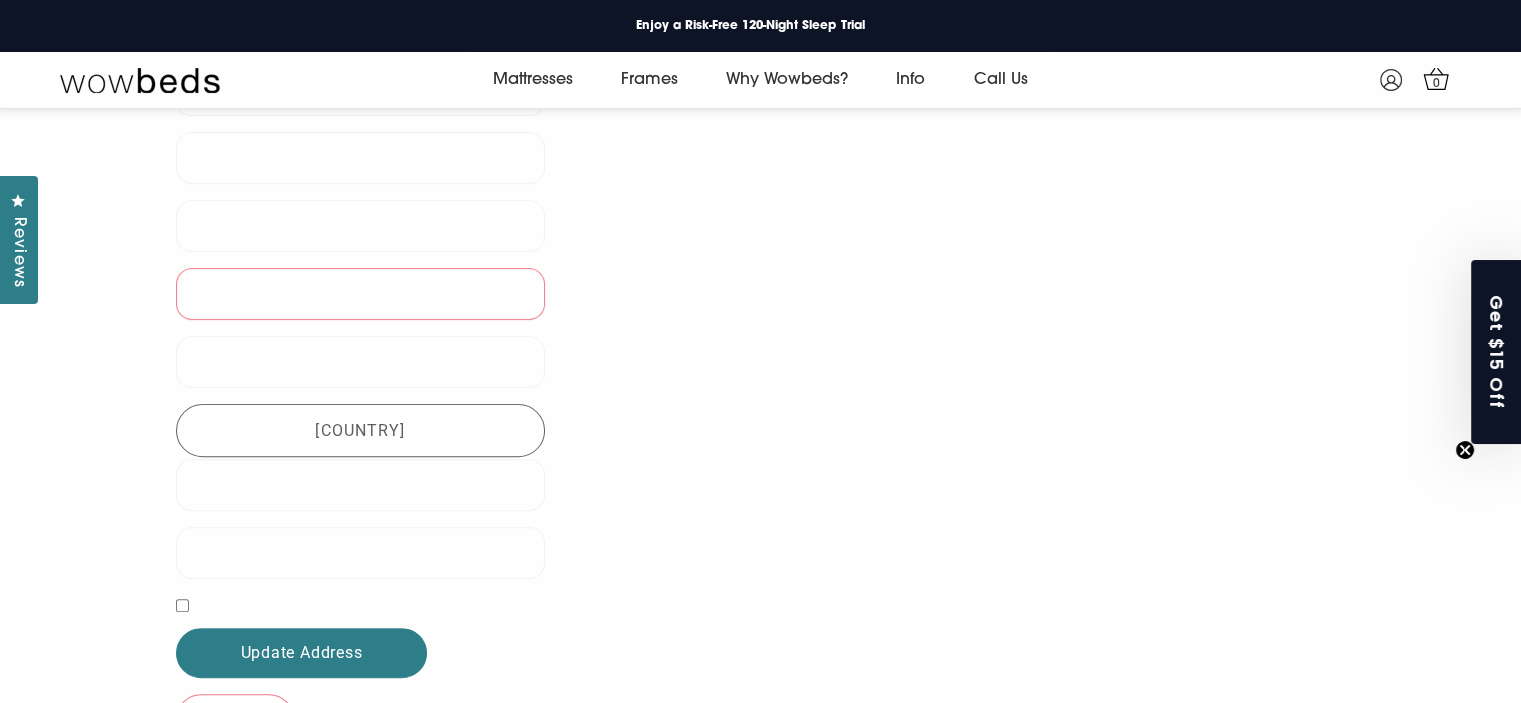 scroll, scrollTop: 500, scrollLeft: 0, axis: vertical 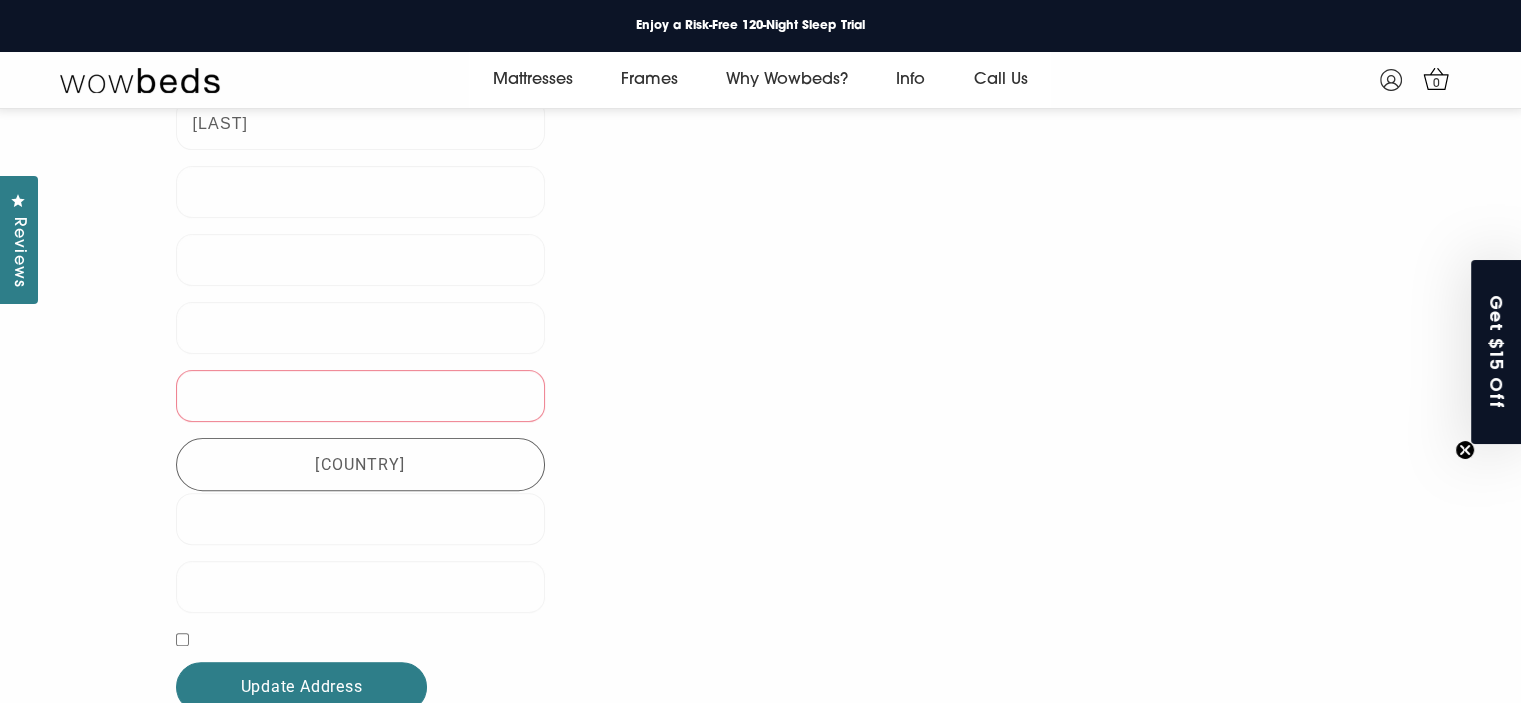 click on "City" at bounding box center [361, 396] 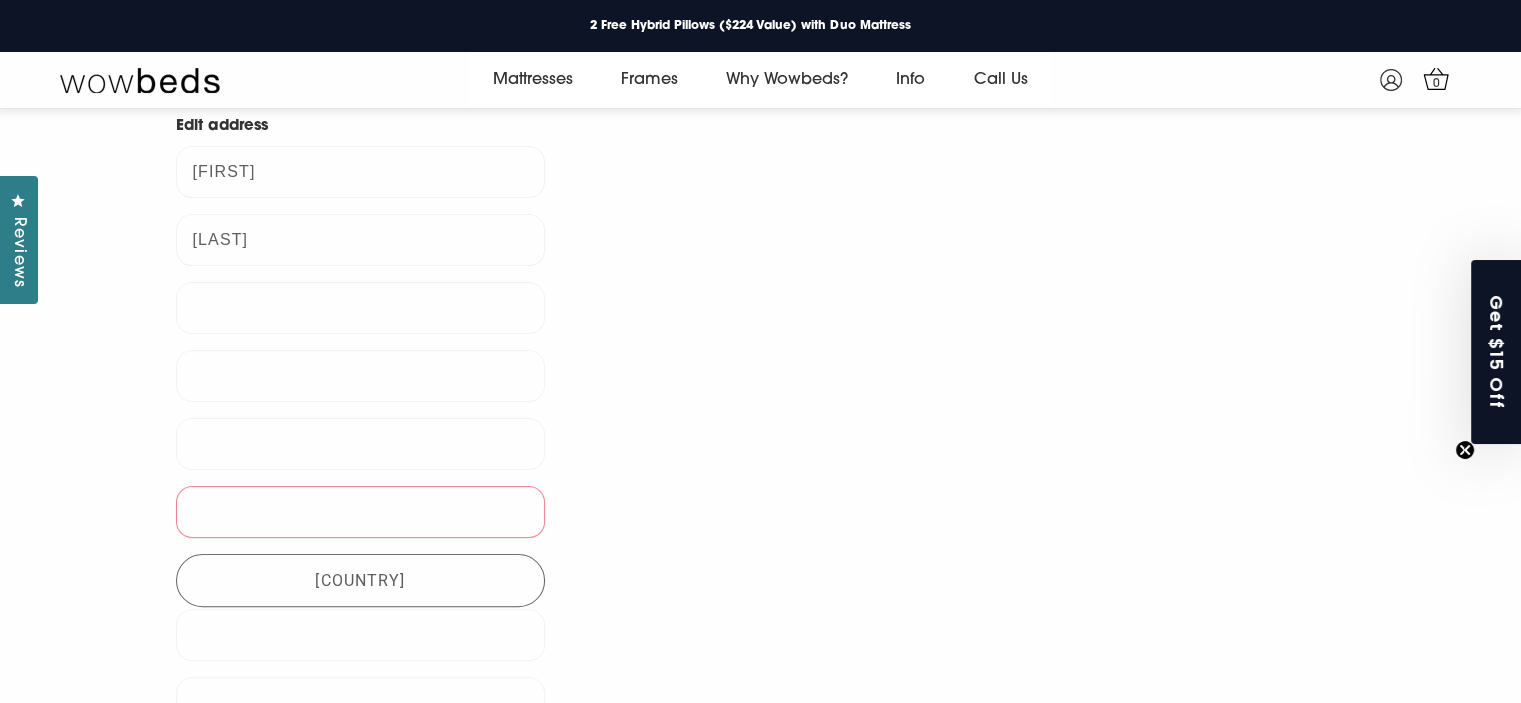 scroll, scrollTop: 300, scrollLeft: 0, axis: vertical 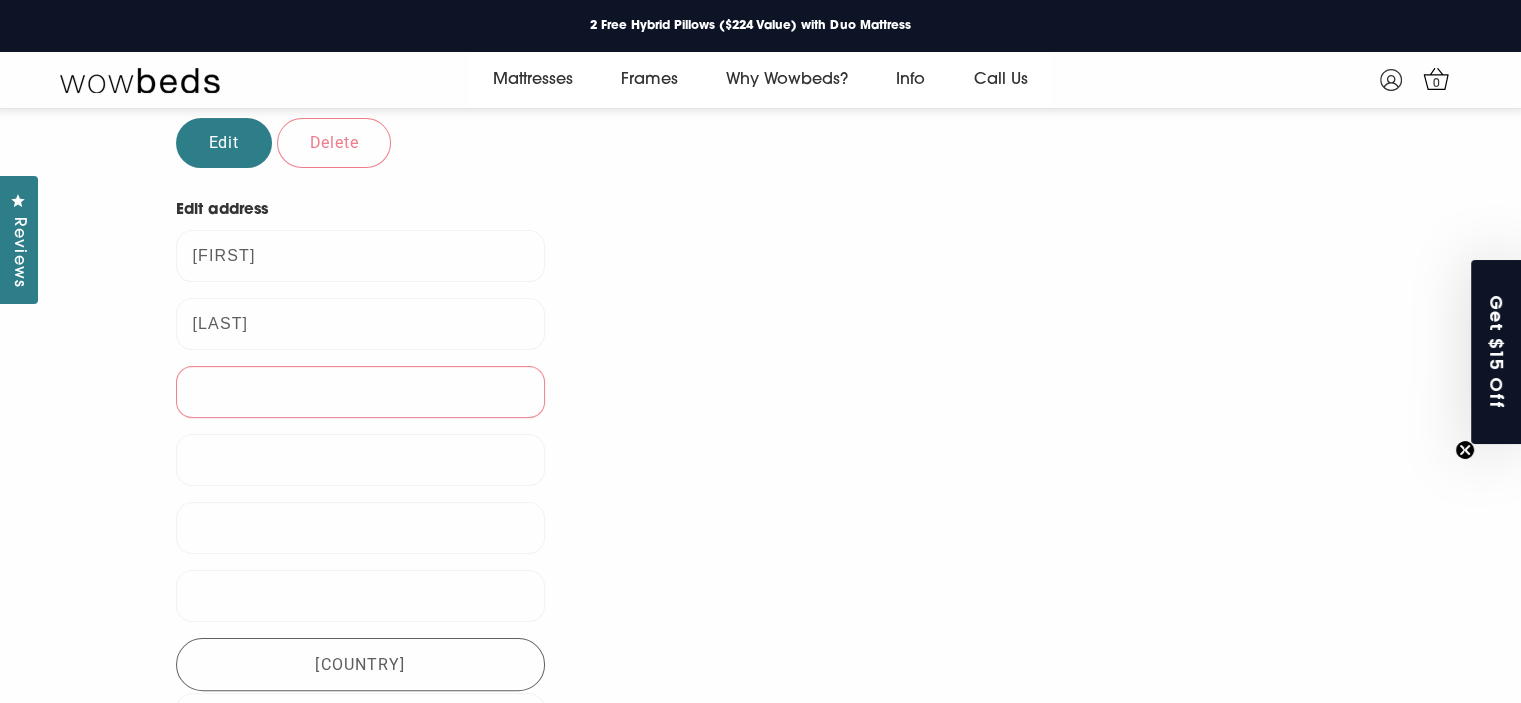 click on "Company" at bounding box center (361, 392) 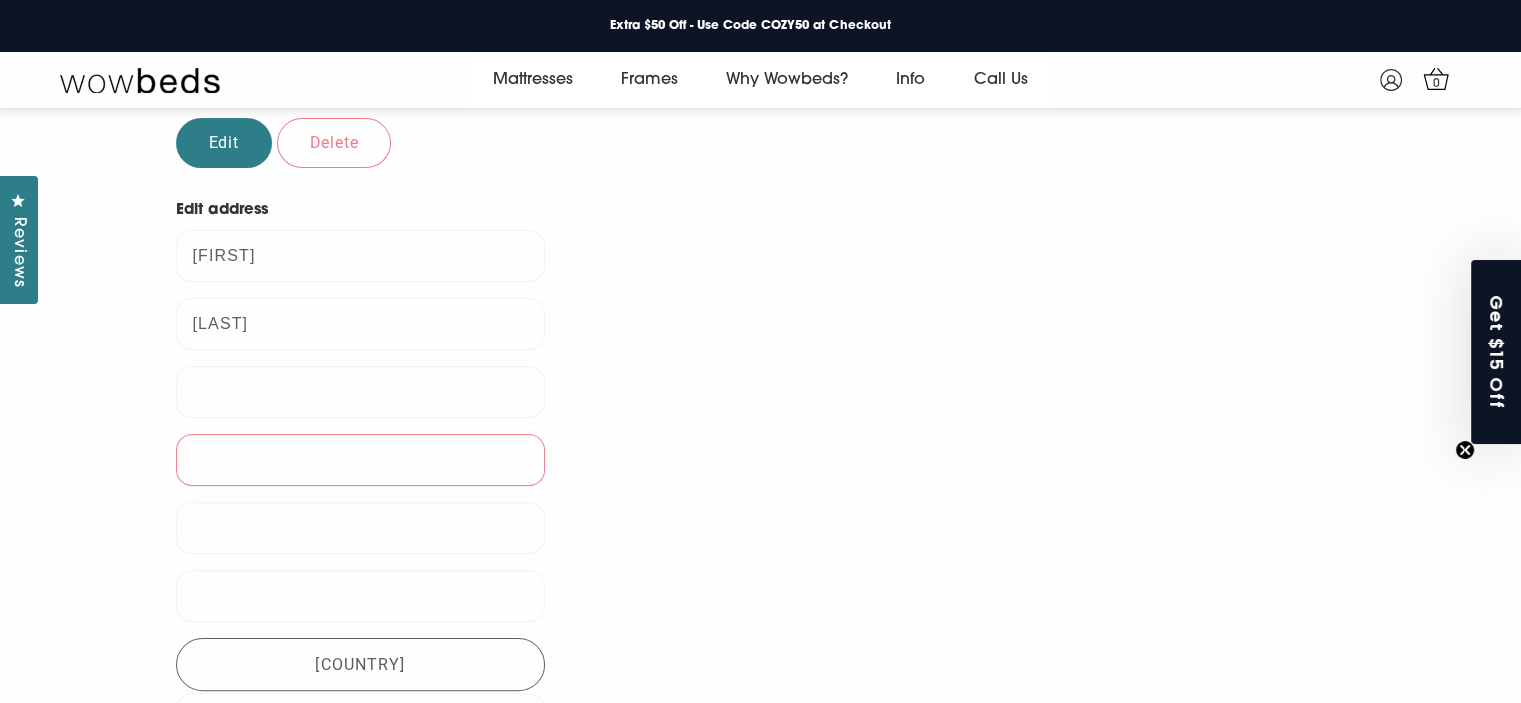 click on "Address Line 1" at bounding box center [361, 460] 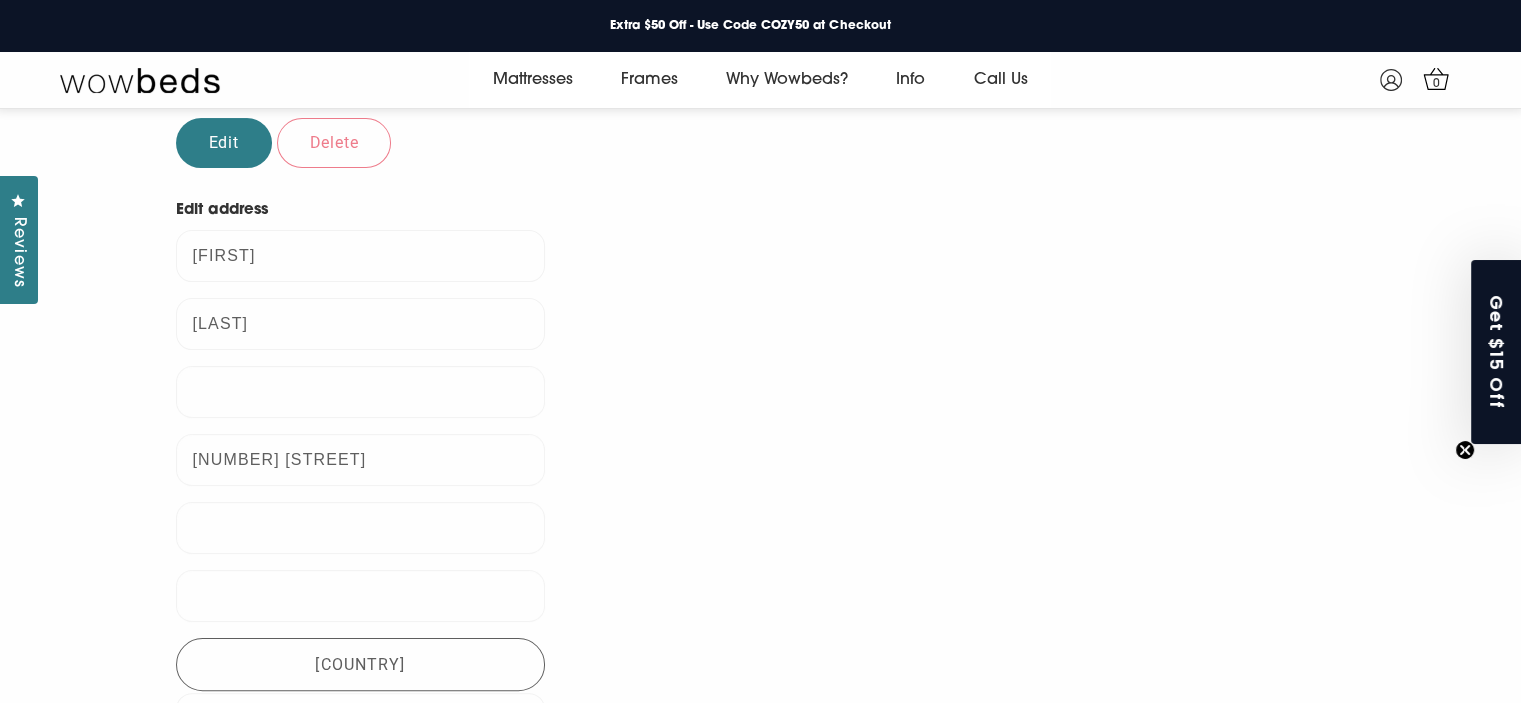type on "363" 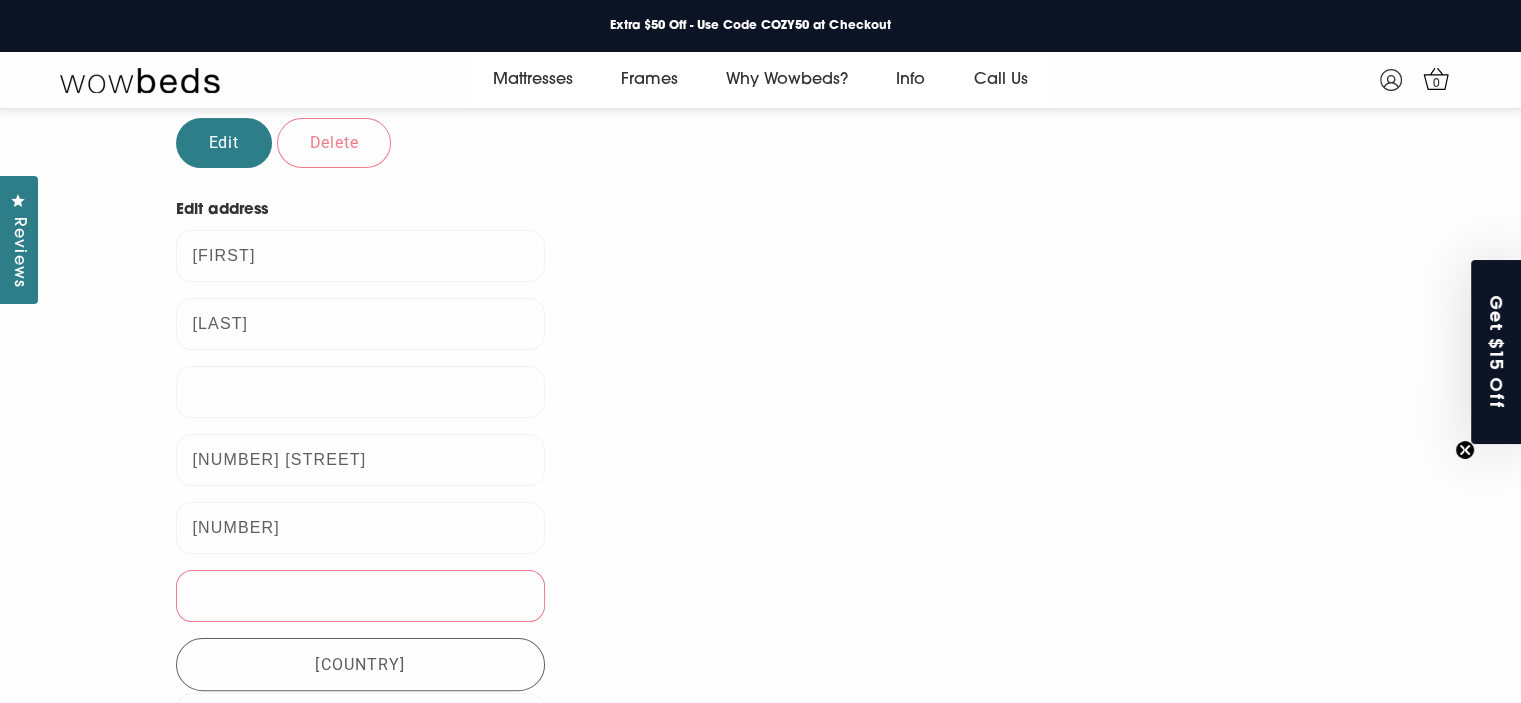 type on "Sydney" 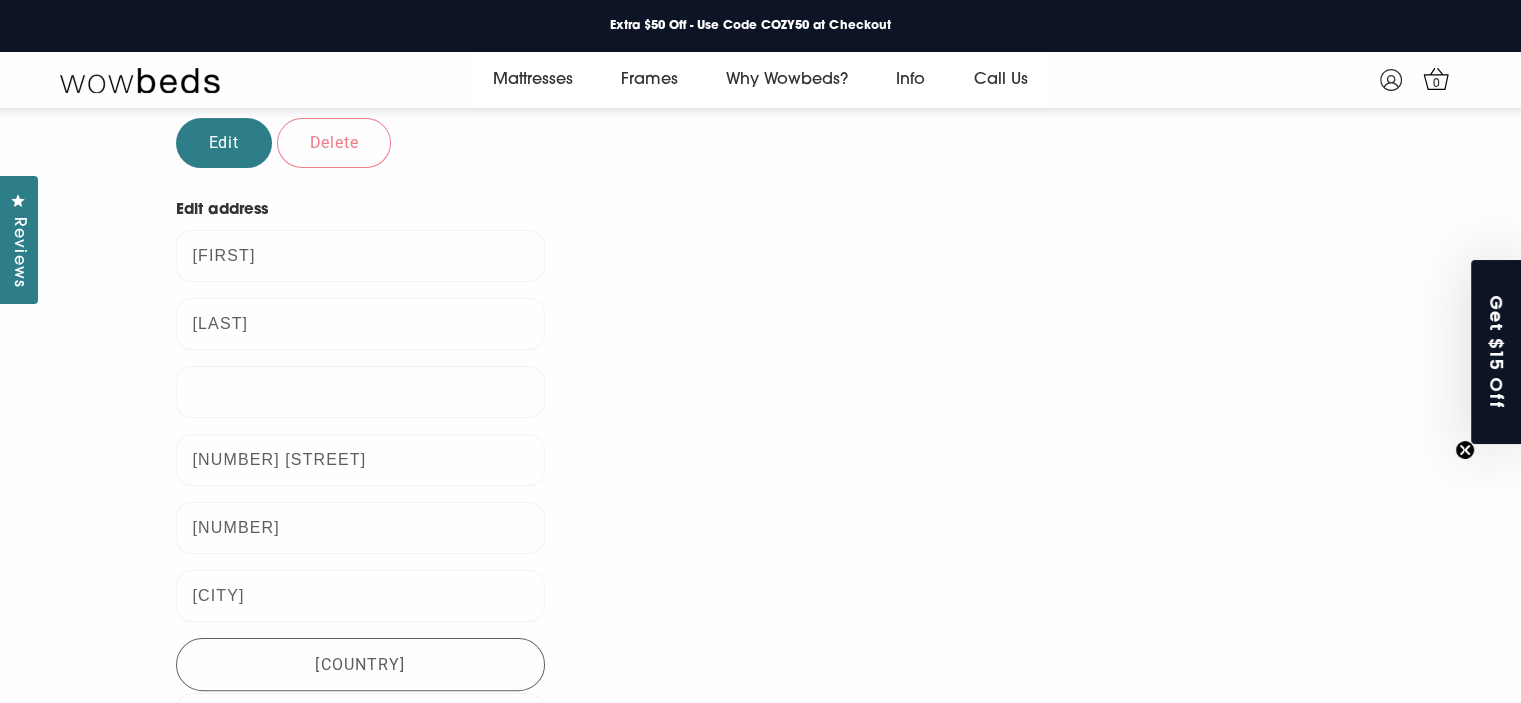 type on "2000" 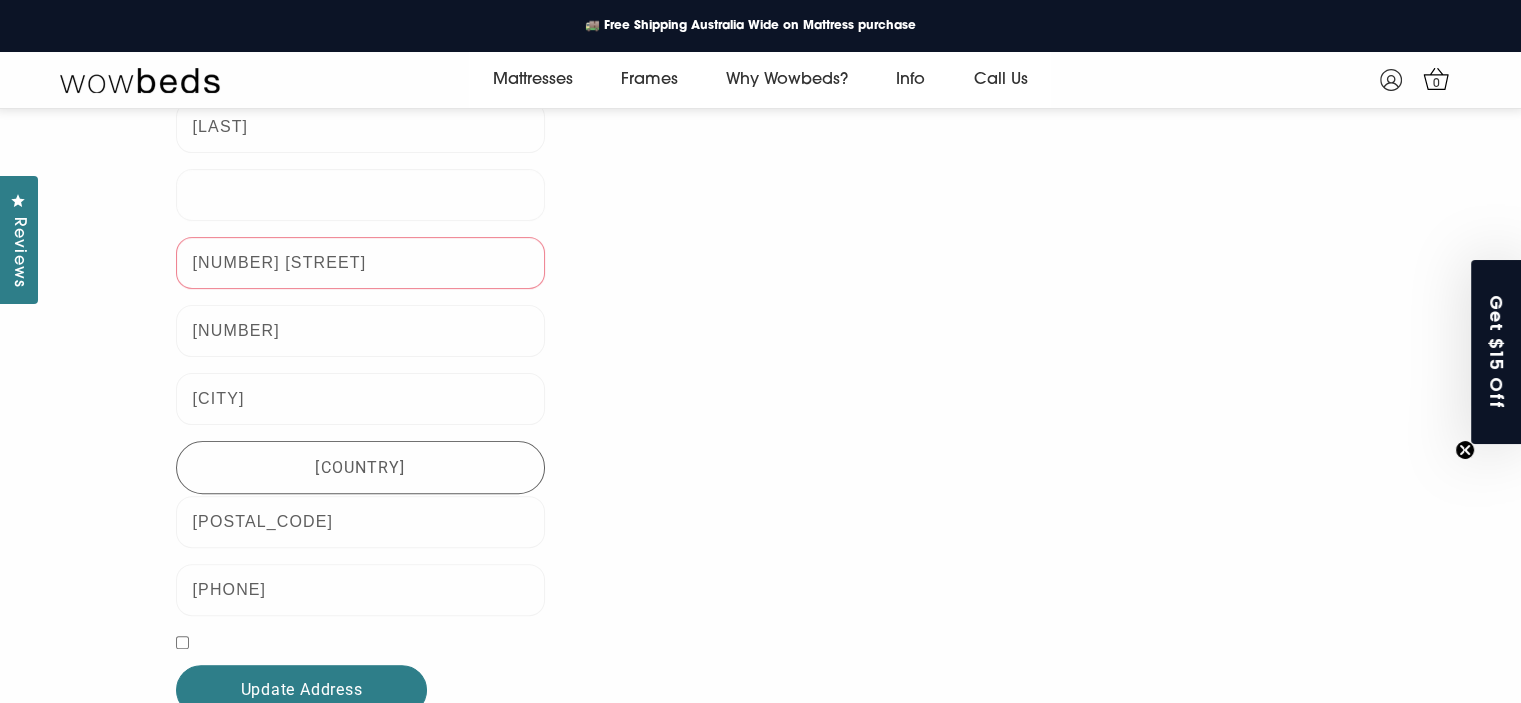 scroll, scrollTop: 300, scrollLeft: 0, axis: vertical 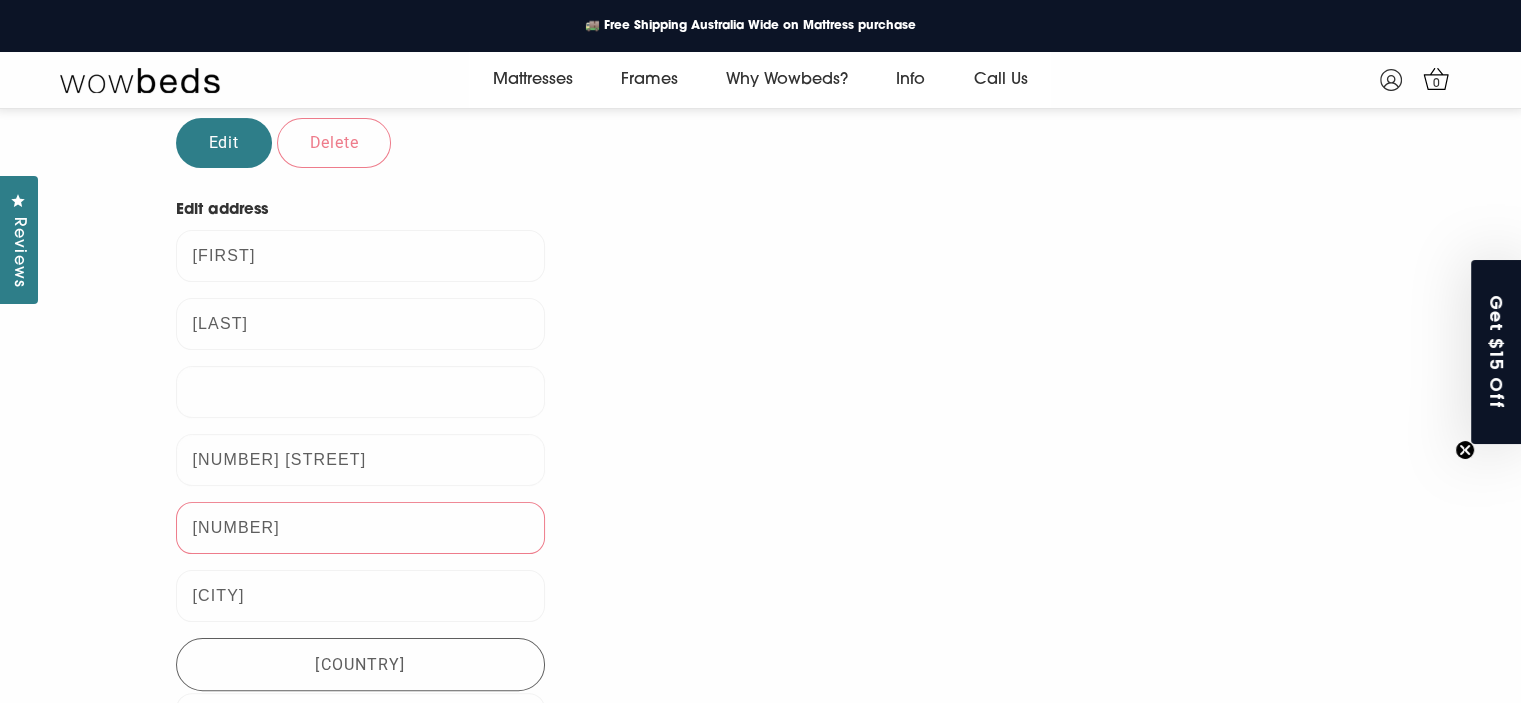 drag, startPoint x: 230, startPoint y: 527, endPoint x: 167, endPoint y: 523, distance: 63.126858 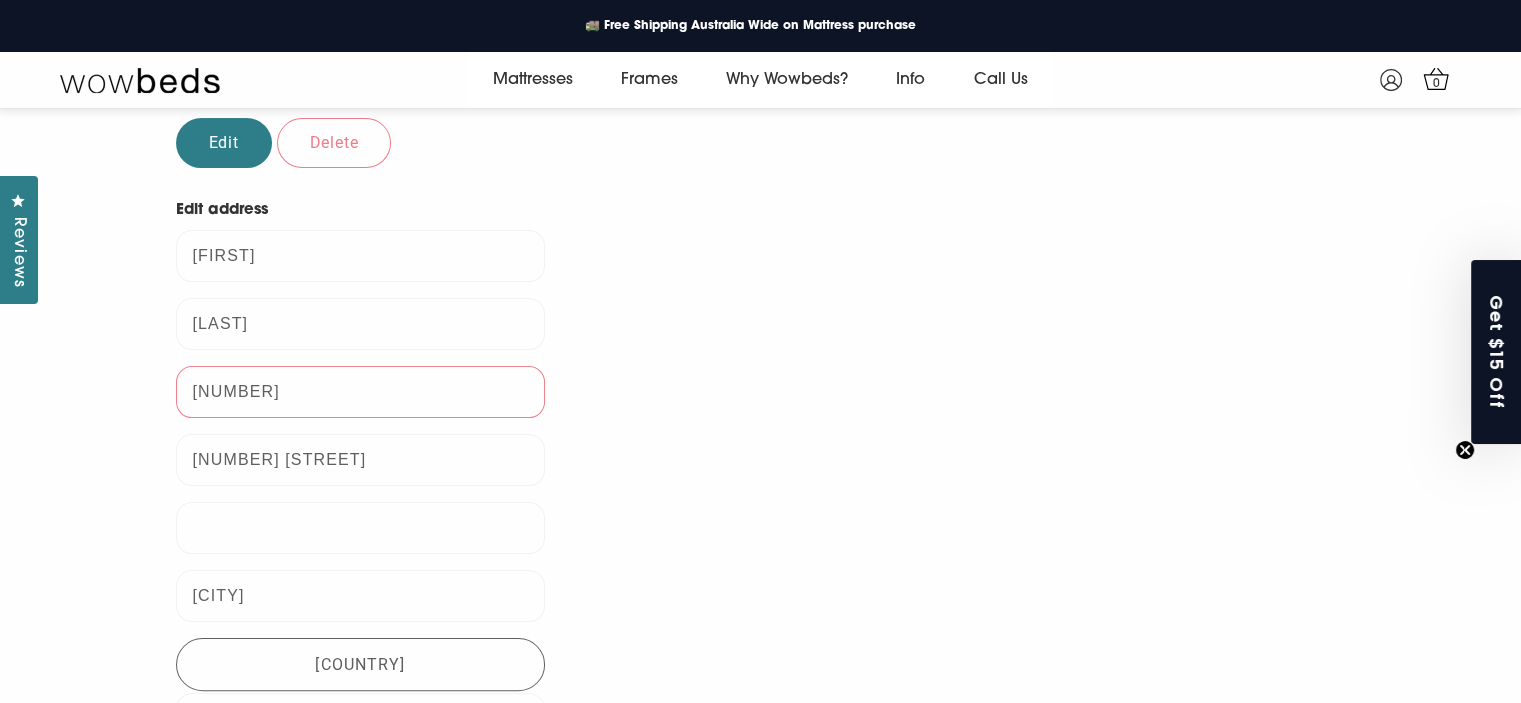 click on "363" at bounding box center (361, 392) 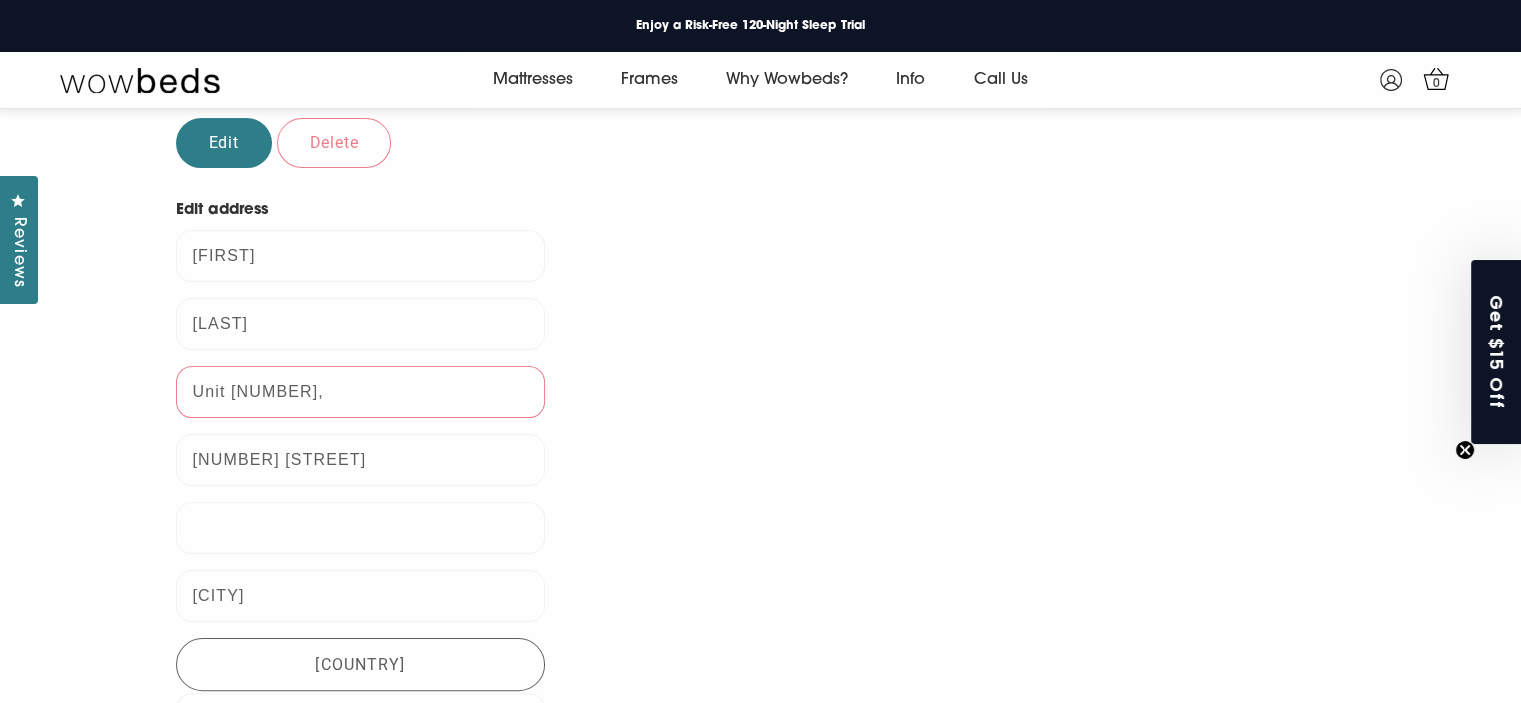 type on "Unit 363," 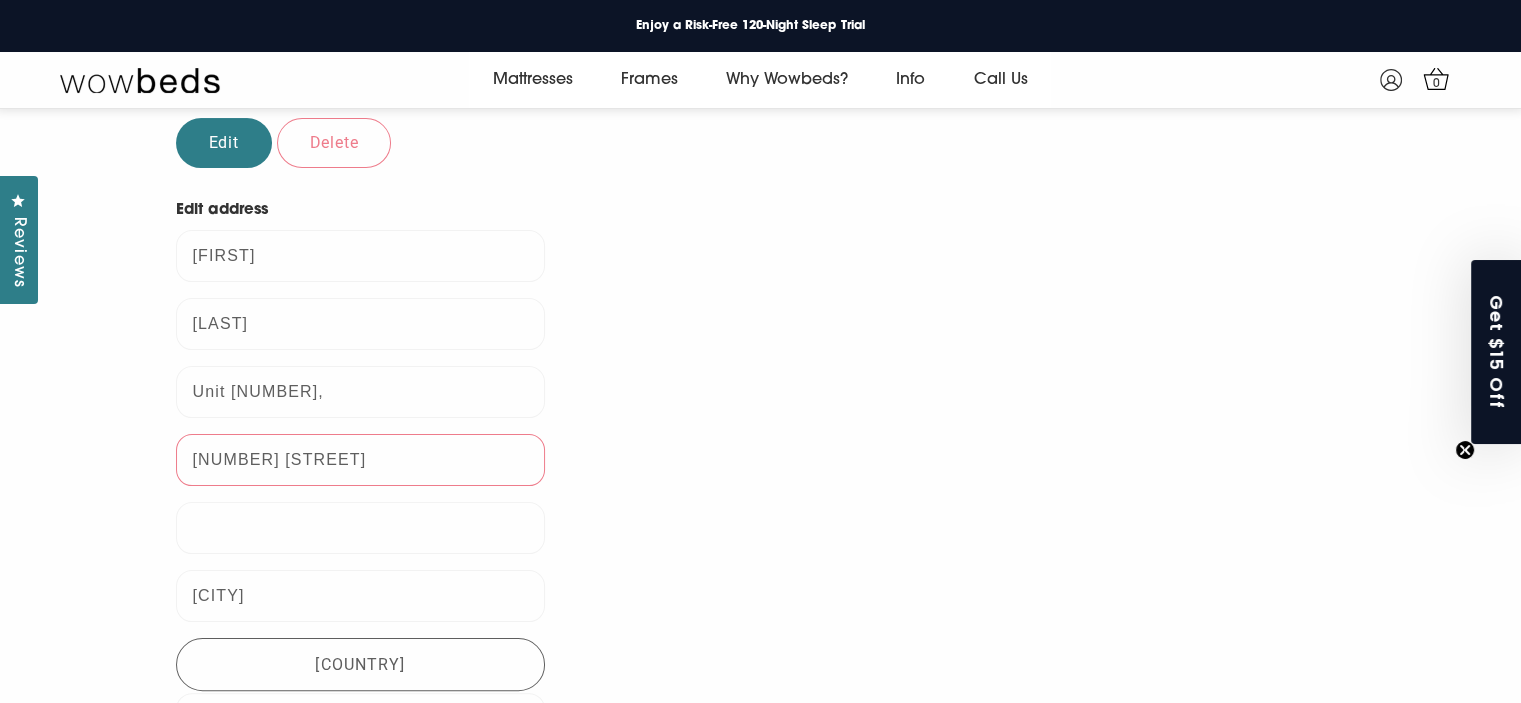 drag, startPoint x: 422, startPoint y: 459, endPoint x: 141, endPoint y: 463, distance: 281.02847 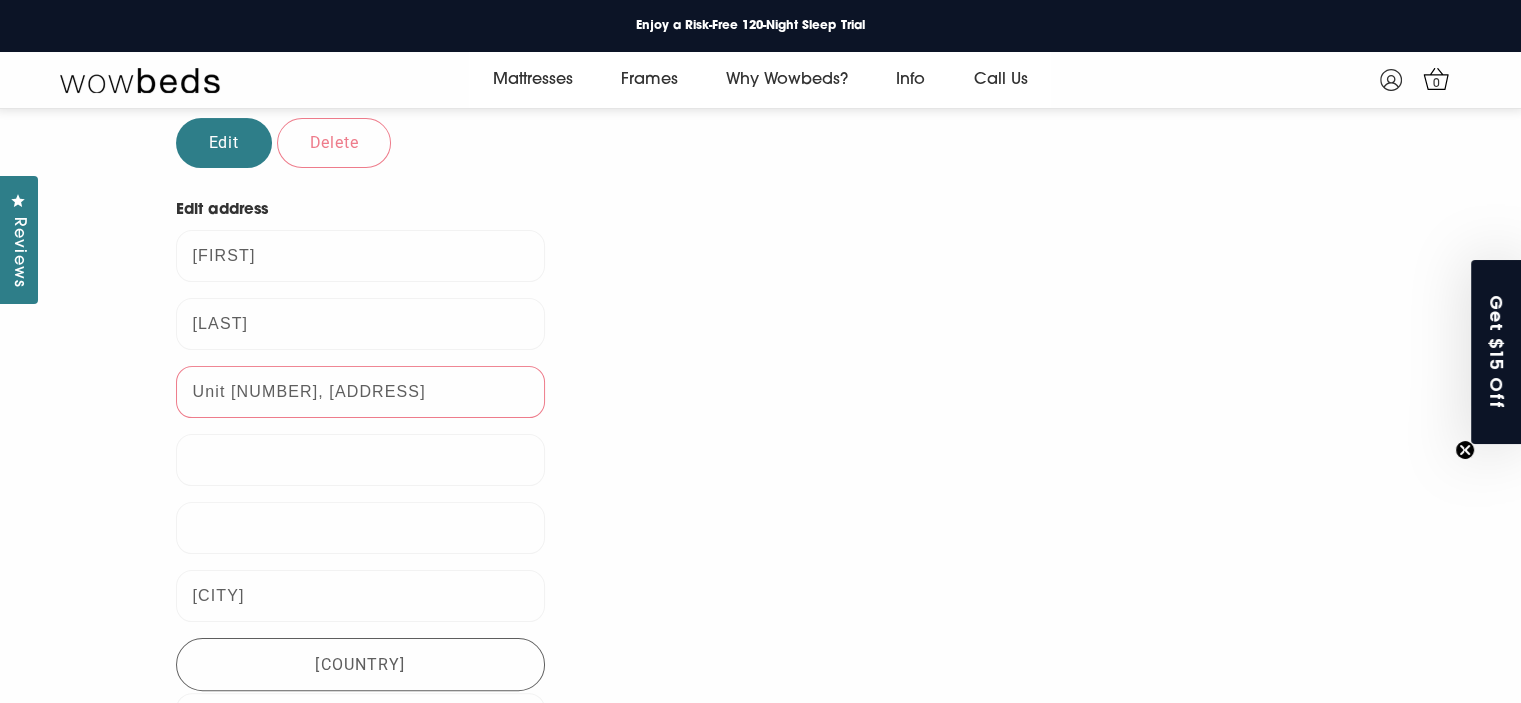 type on "Unit 363, 298-304 Sussex Street" 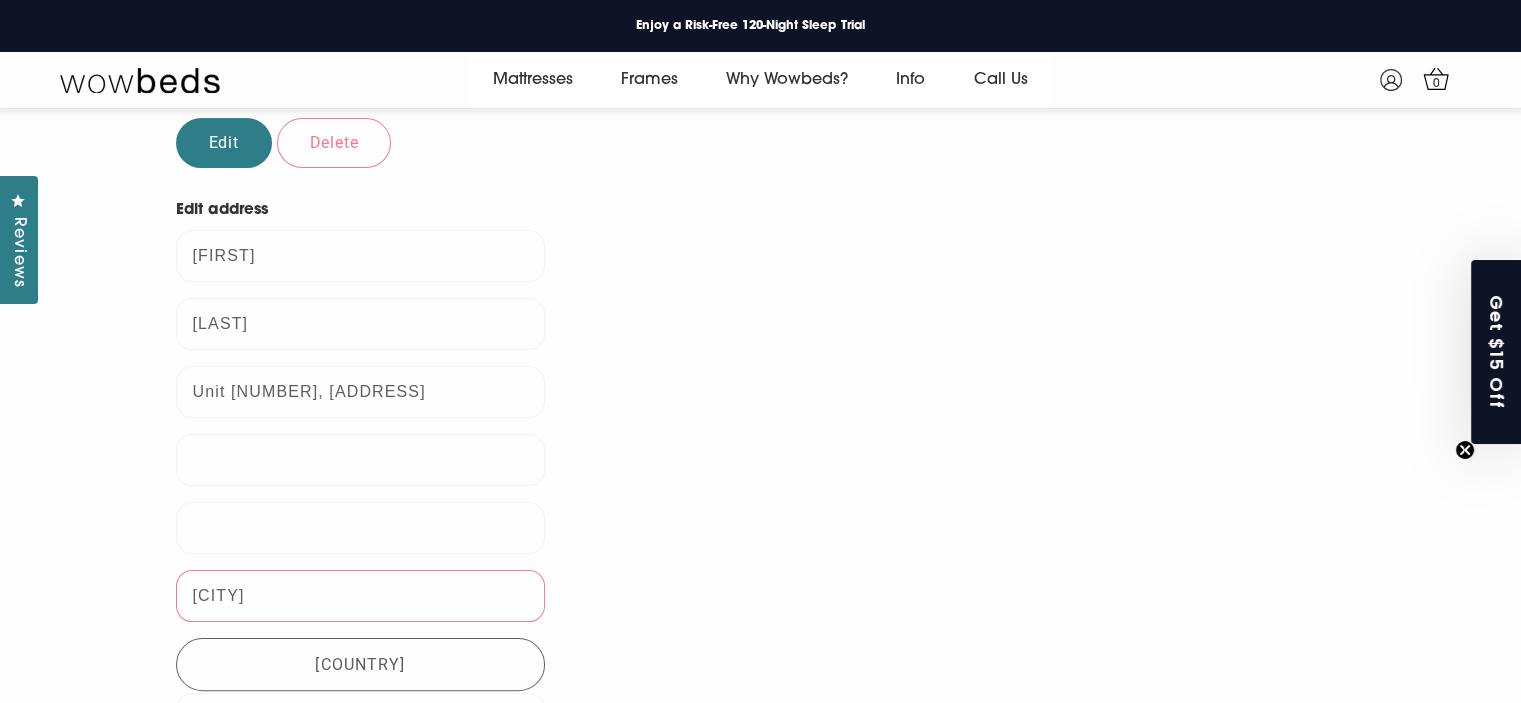 drag, startPoint x: 267, startPoint y: 596, endPoint x: 180, endPoint y: 596, distance: 87 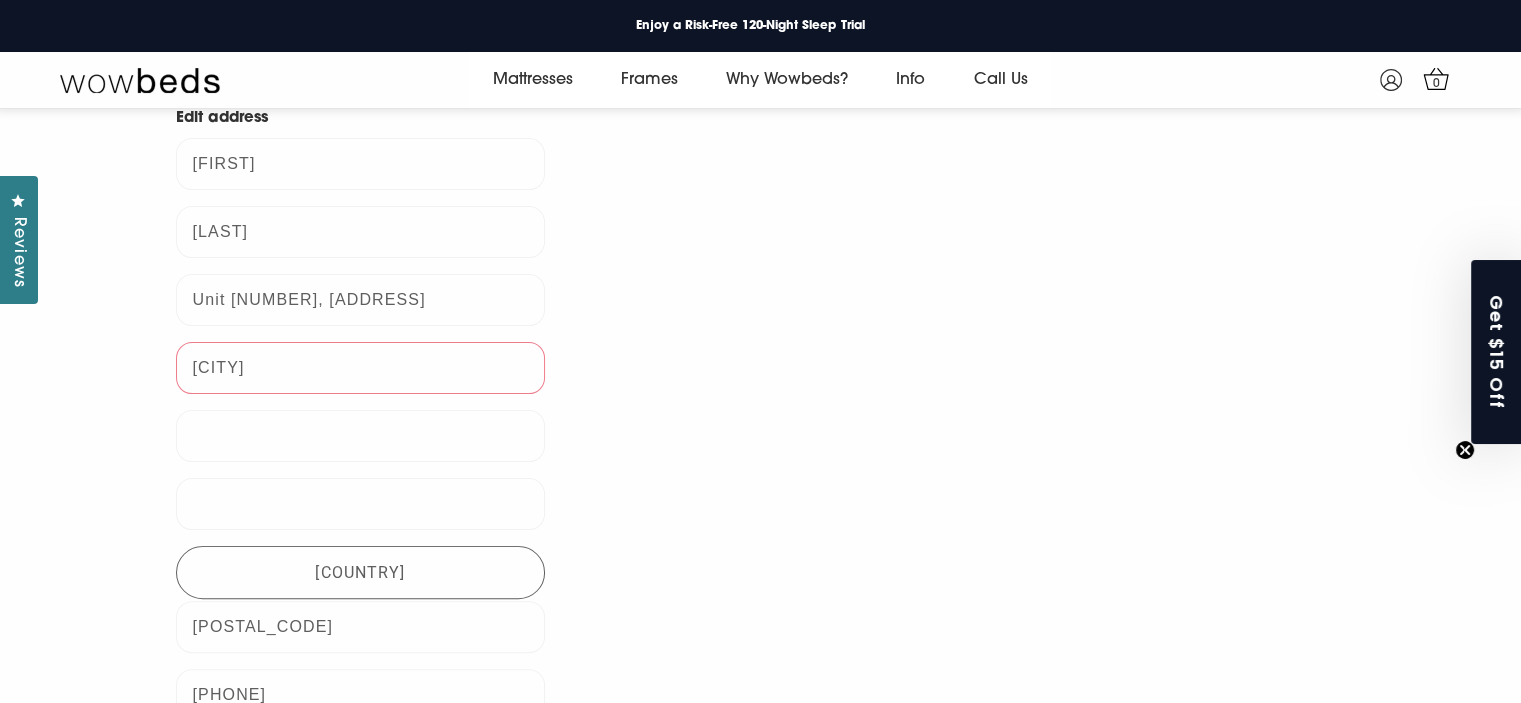 scroll, scrollTop: 500, scrollLeft: 0, axis: vertical 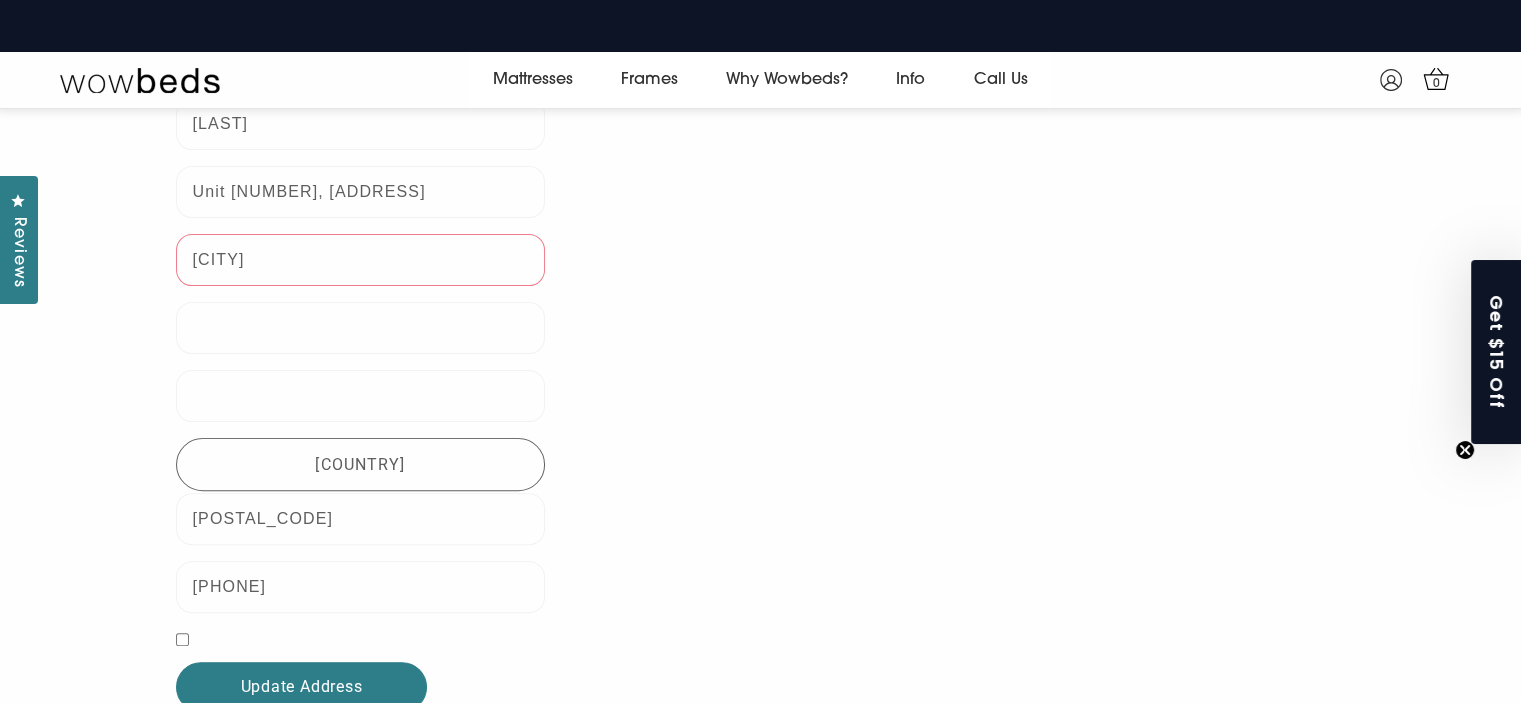 type on "Sydney" 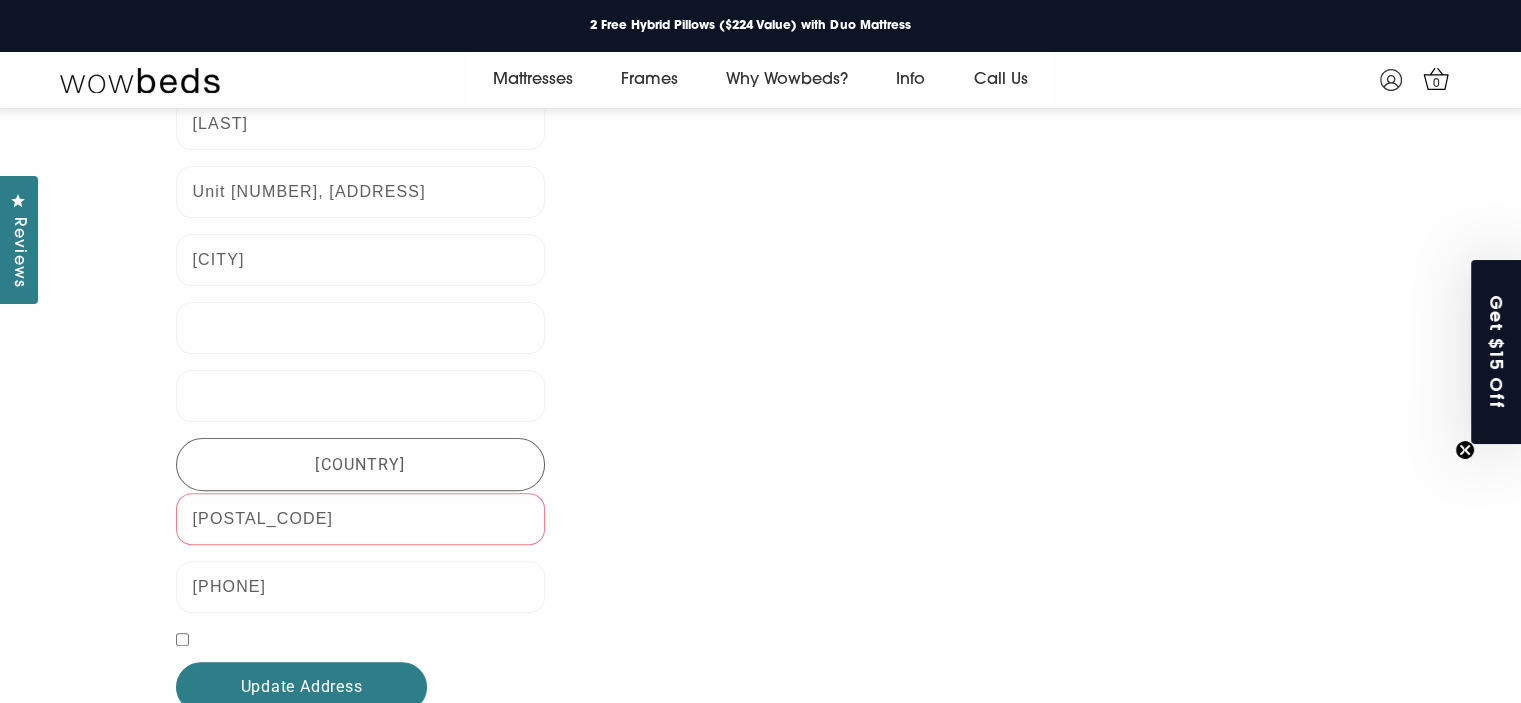 drag, startPoint x: 259, startPoint y: 520, endPoint x: 172, endPoint y: 519, distance: 87.005745 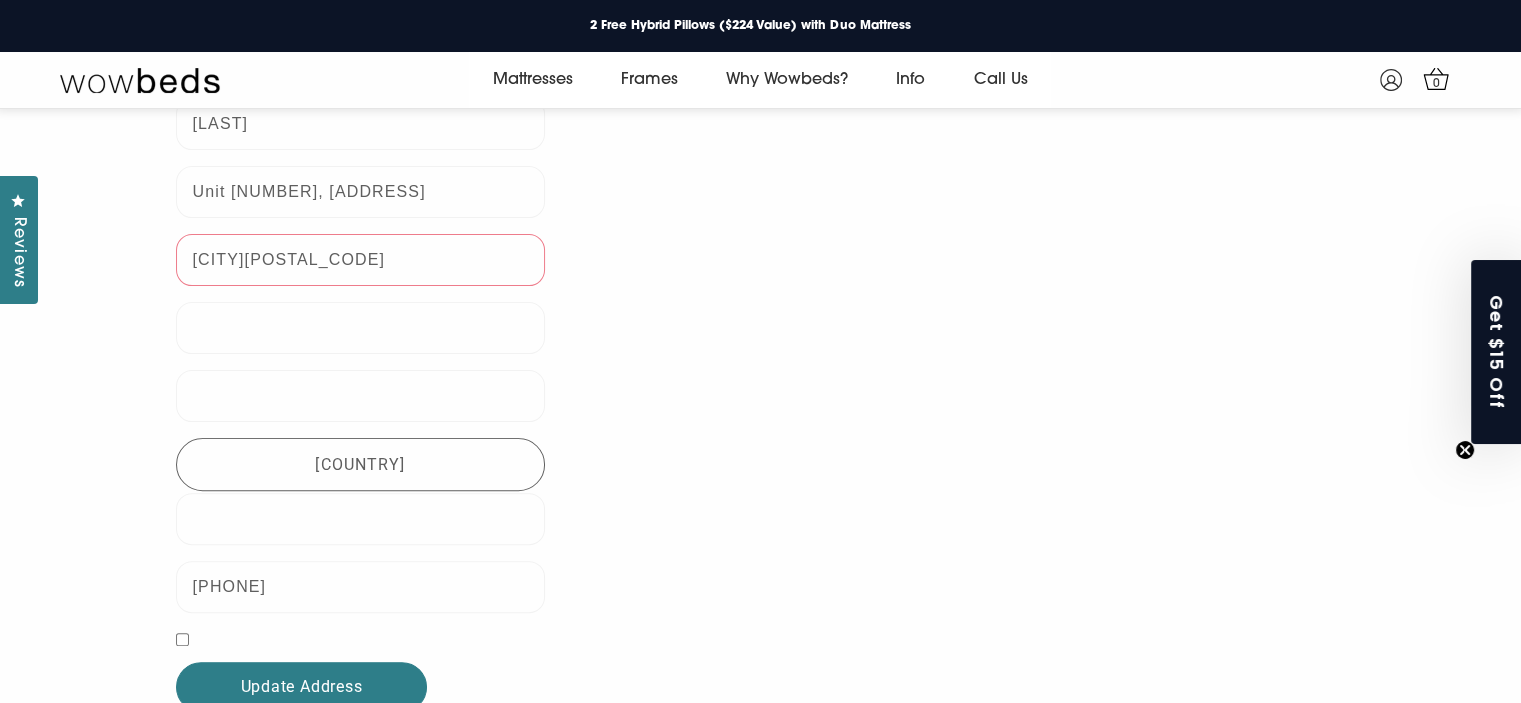 click on "Sydney2000" at bounding box center [361, 260] 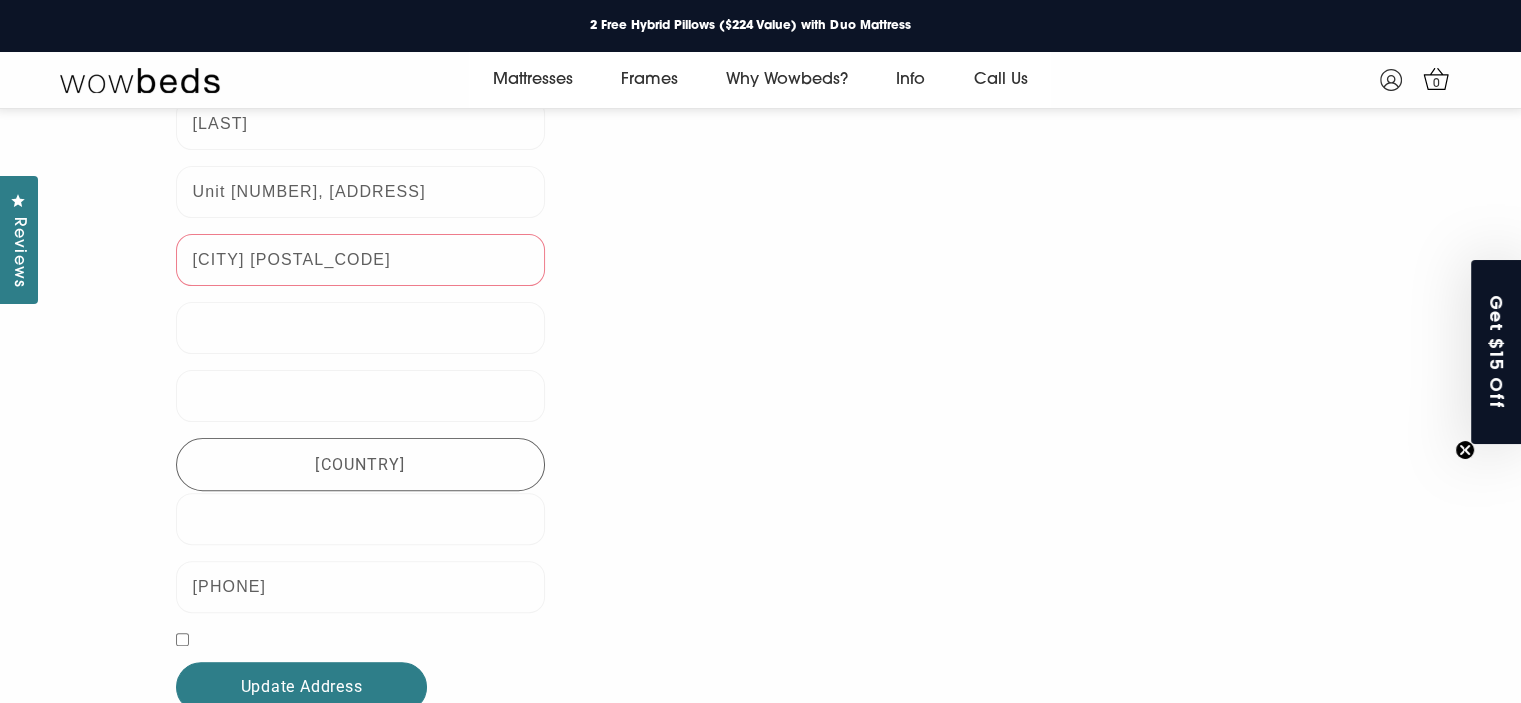 type on "Sydney 2000" 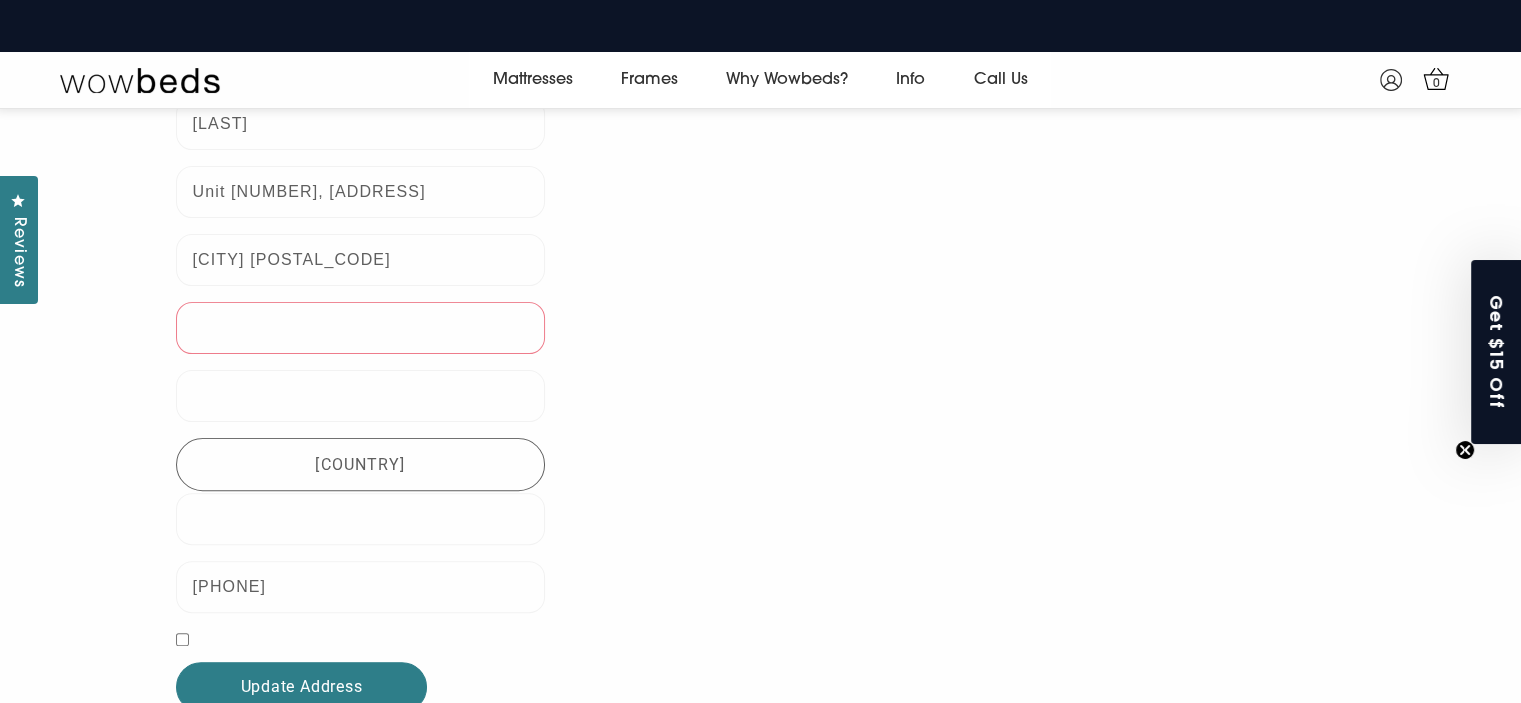 click on "Address Line 2" at bounding box center (361, 328) 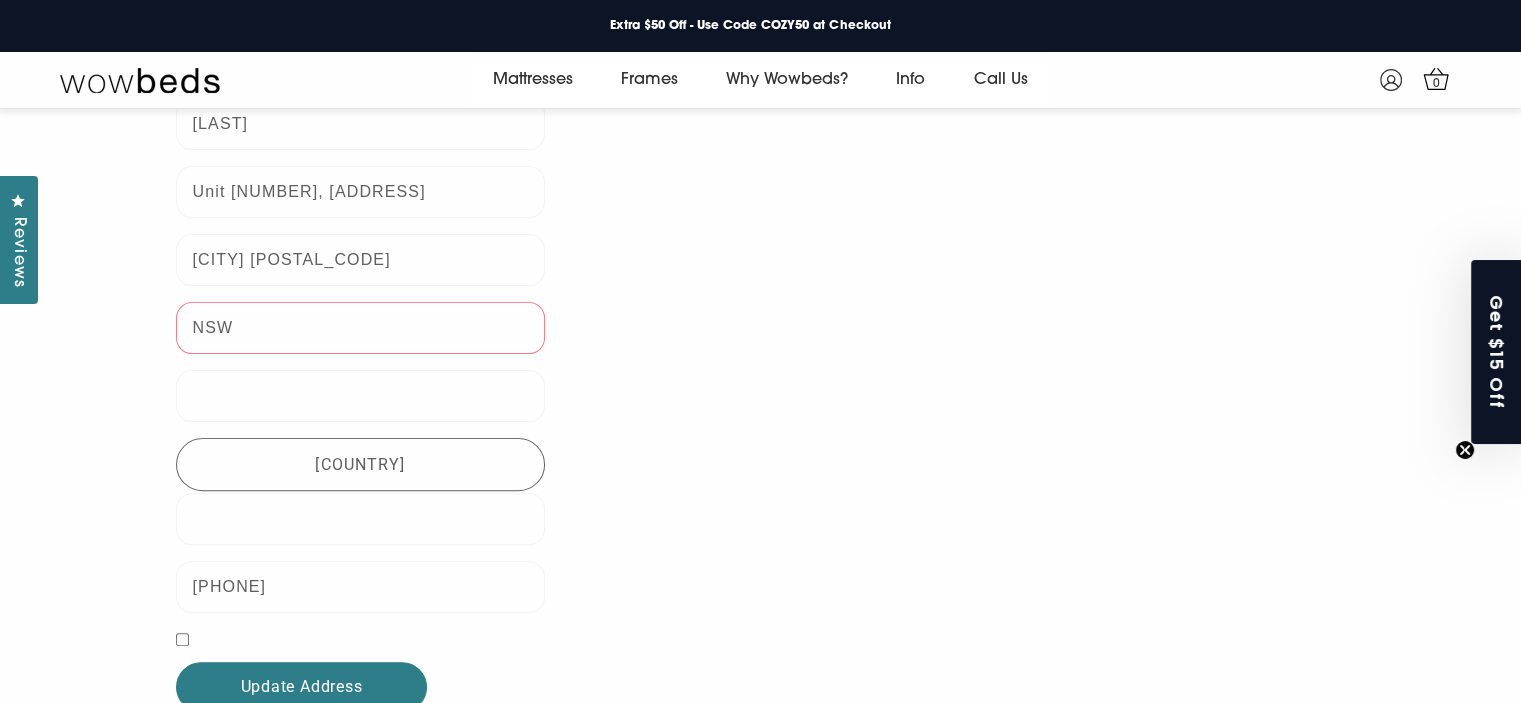 type on "NSW" 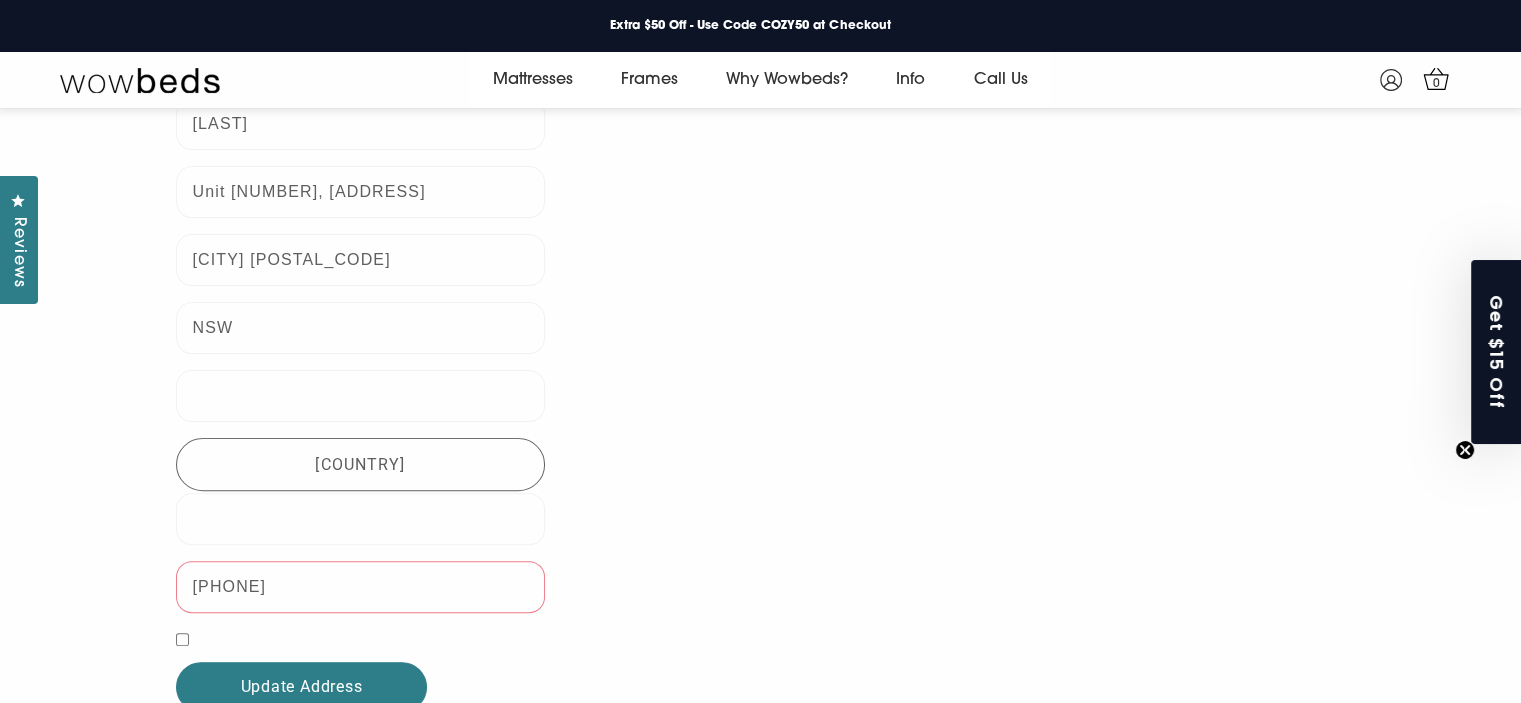 drag, startPoint x: 308, startPoint y: 587, endPoint x: 75, endPoint y: 587, distance: 233 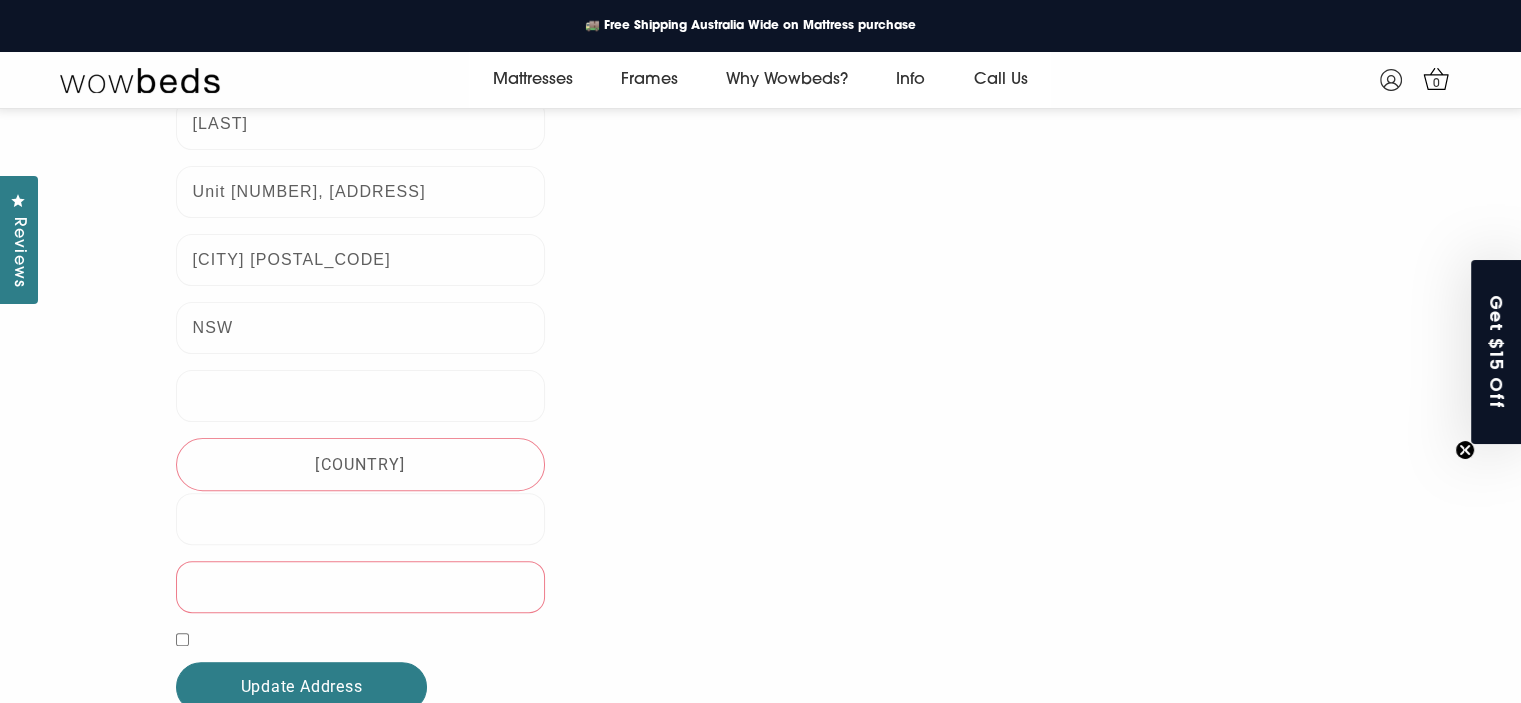 type 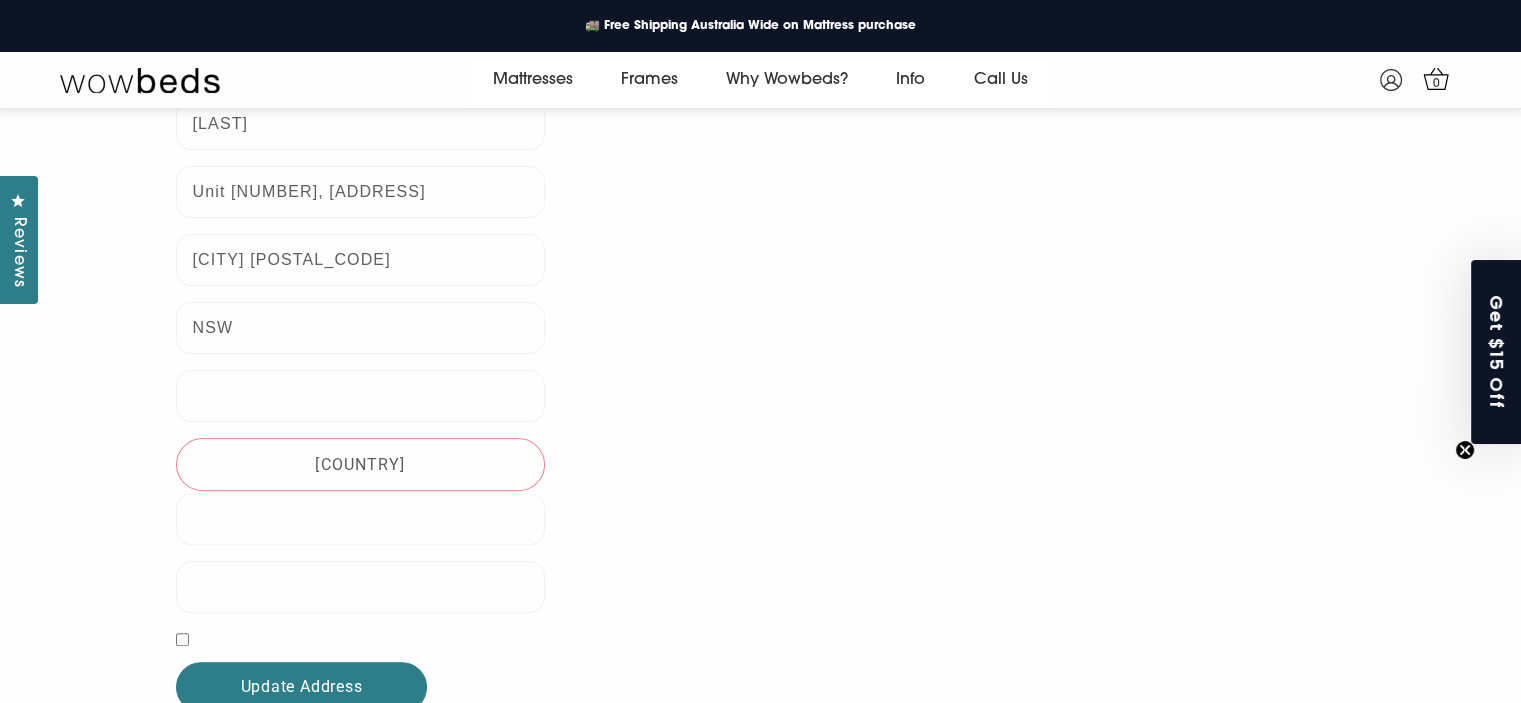 click on "Australia" at bounding box center [361, 464] 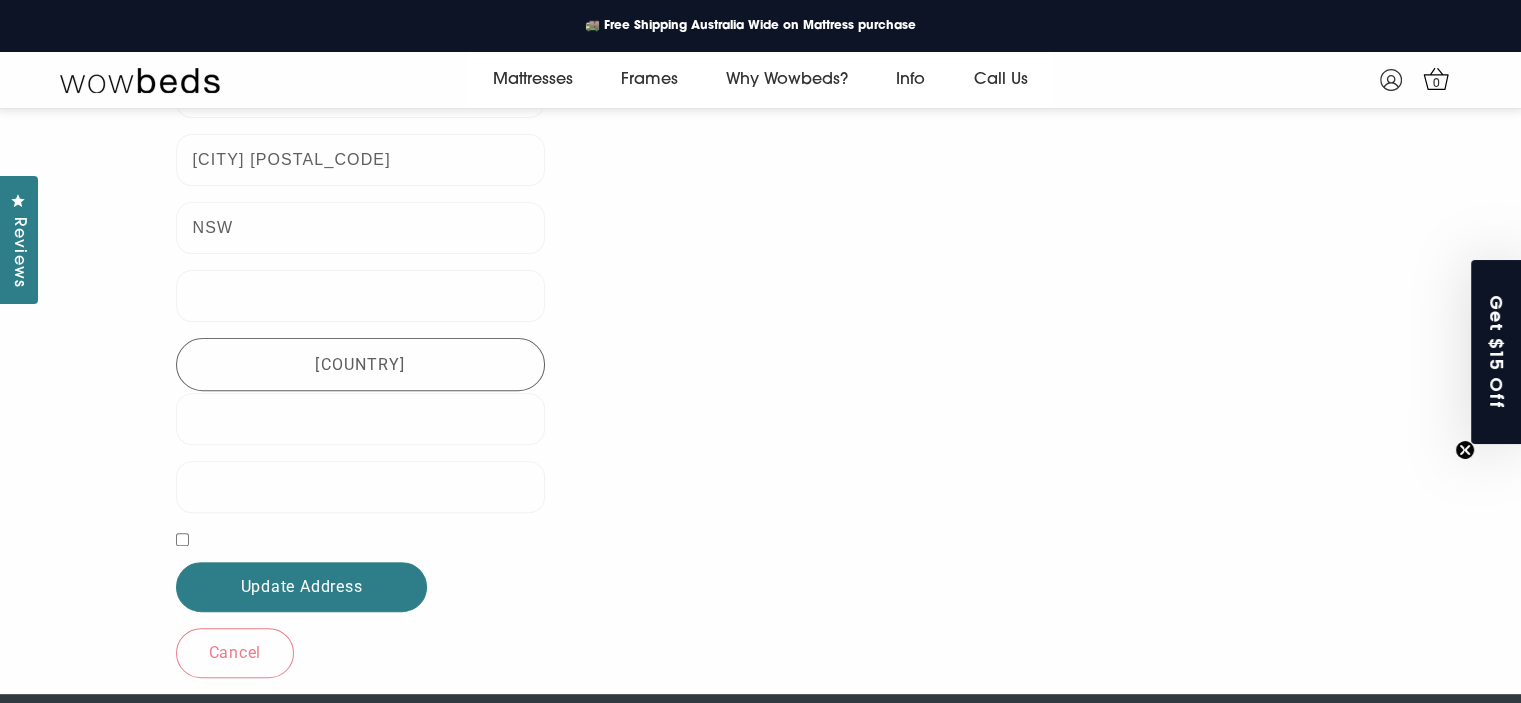 click on "Set as default address" at bounding box center (182, 539) 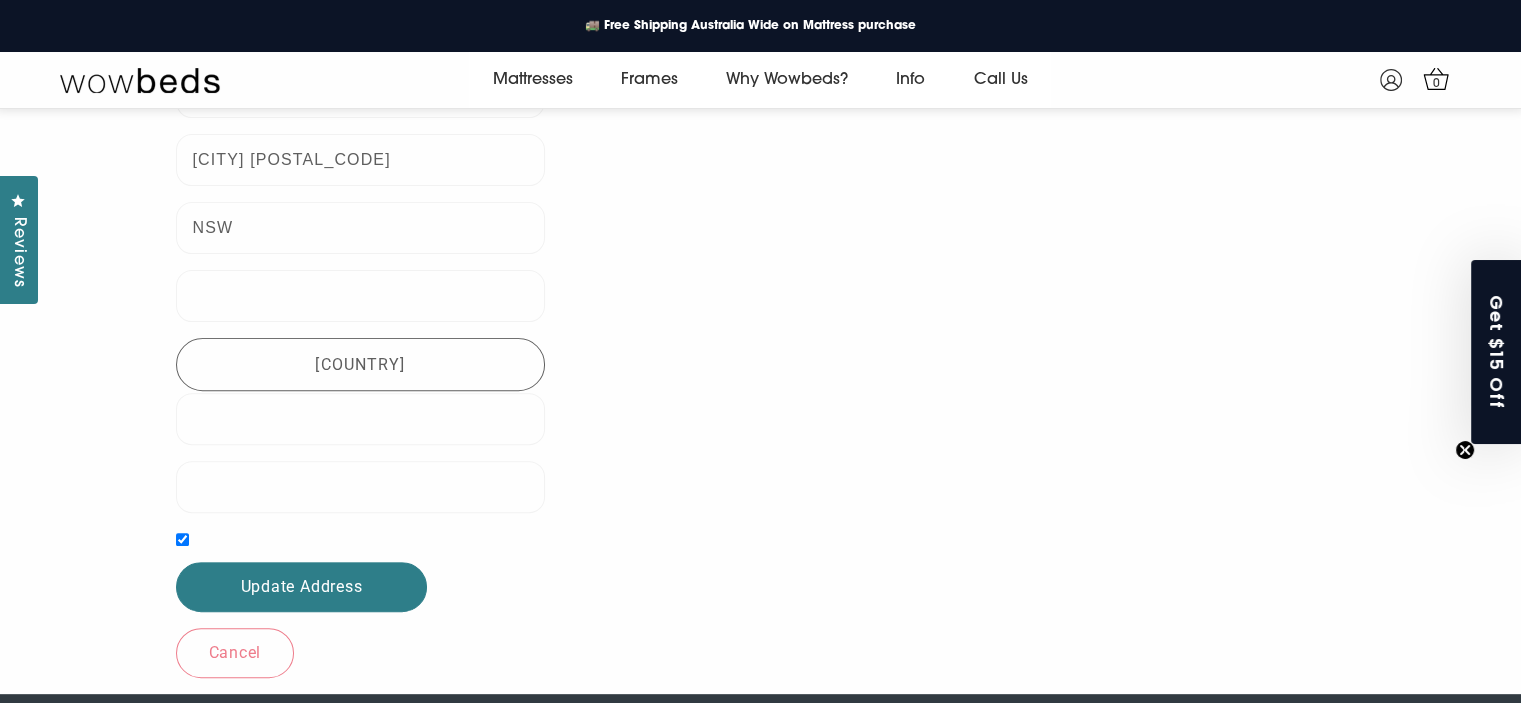 click on "Set as default address" at bounding box center (182, 539) 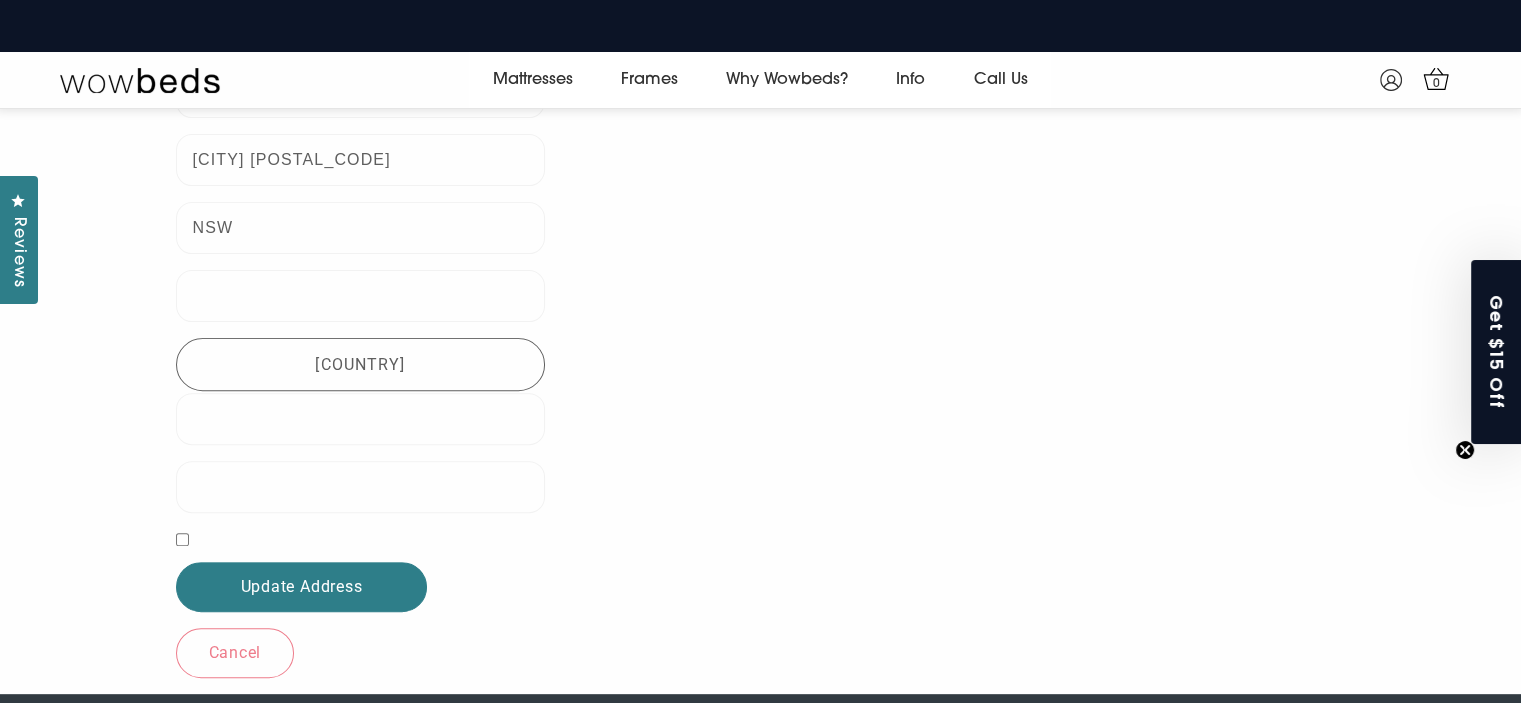 click on "Update Address" at bounding box center [302, 587] 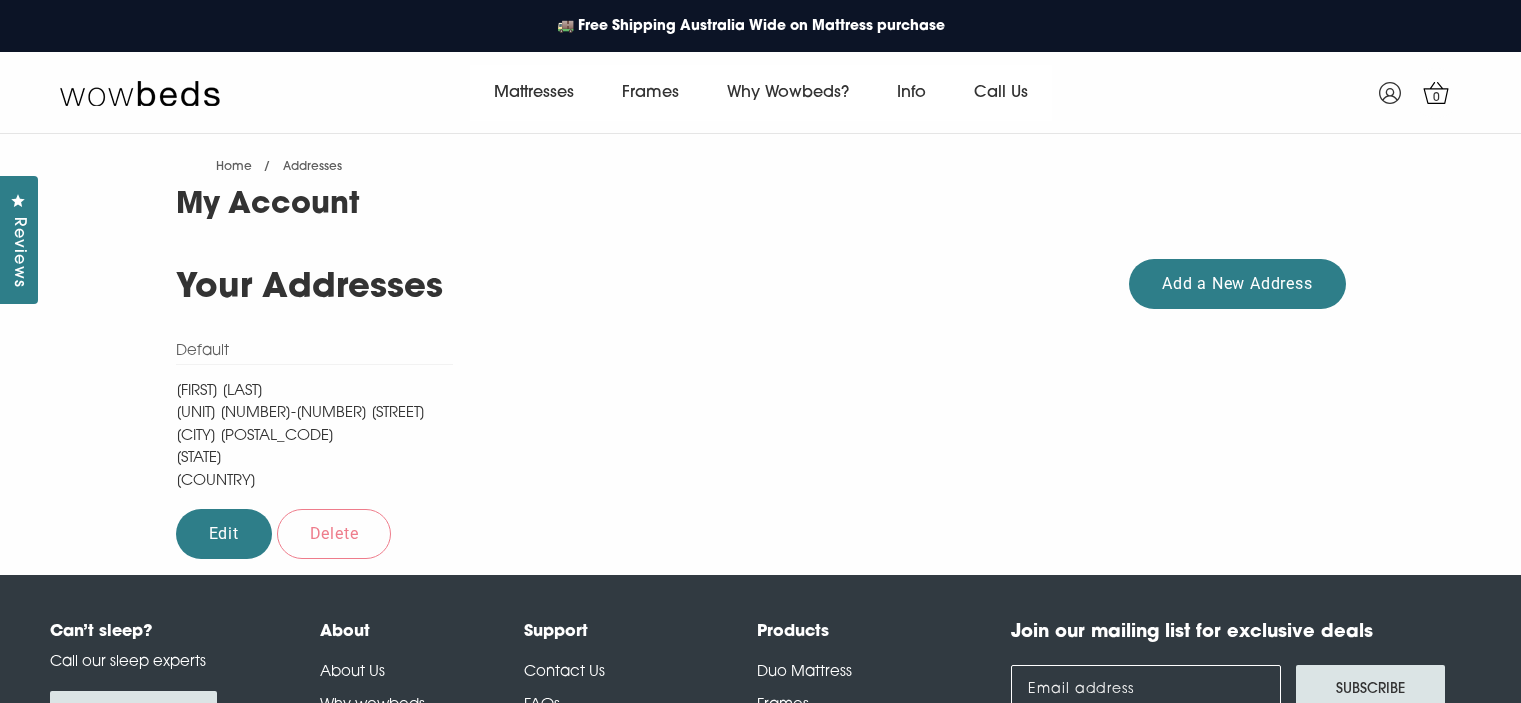 scroll, scrollTop: 0, scrollLeft: 0, axis: both 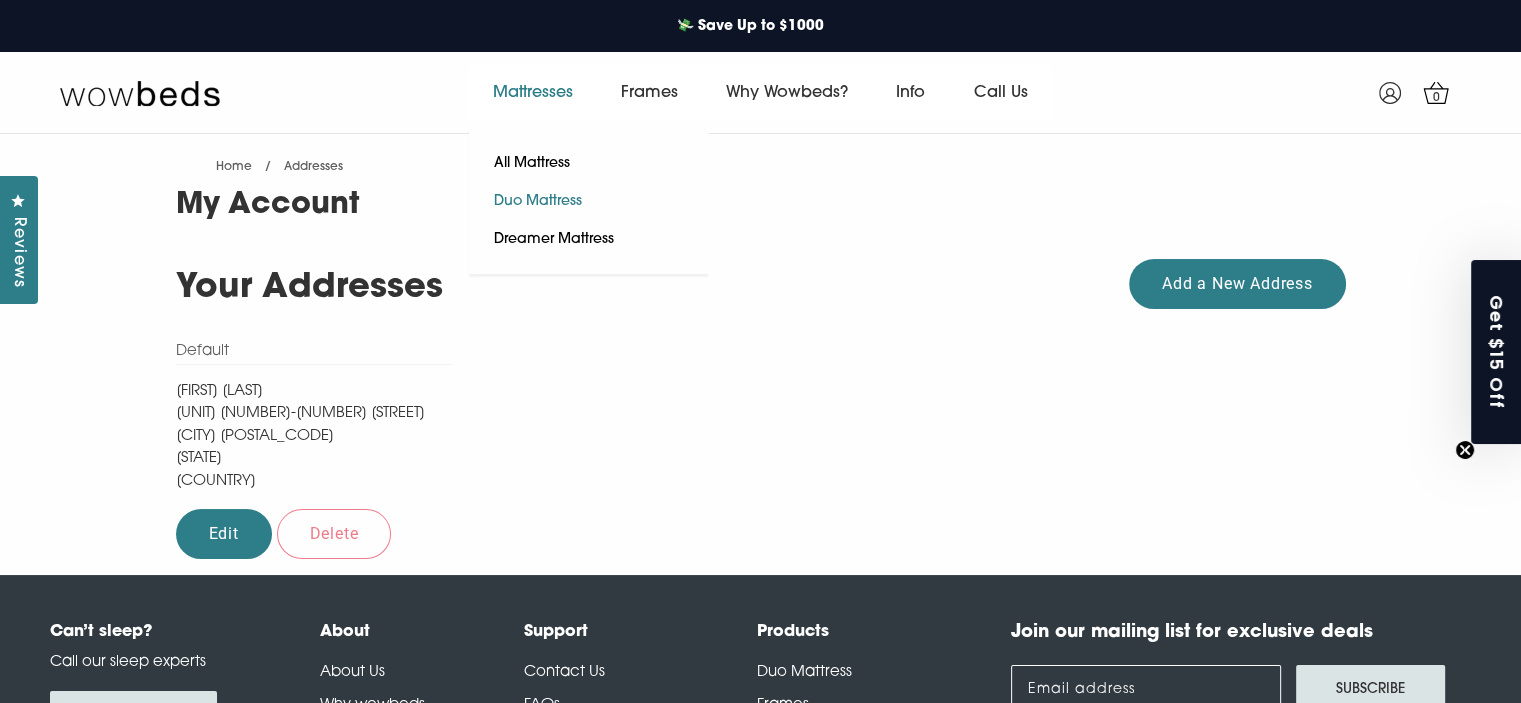 click on "Duo Mattress" at bounding box center (538, 202) 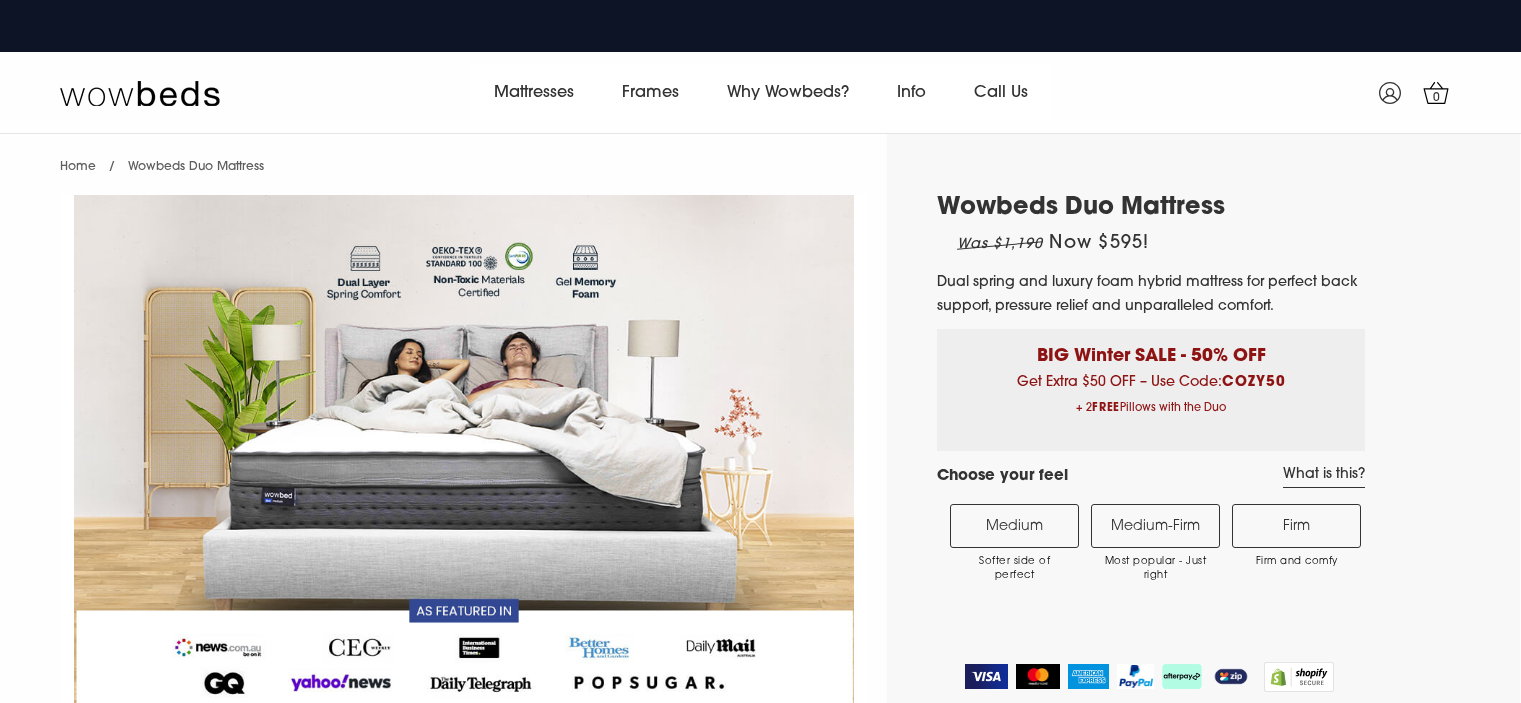 scroll, scrollTop: 0, scrollLeft: 0, axis: both 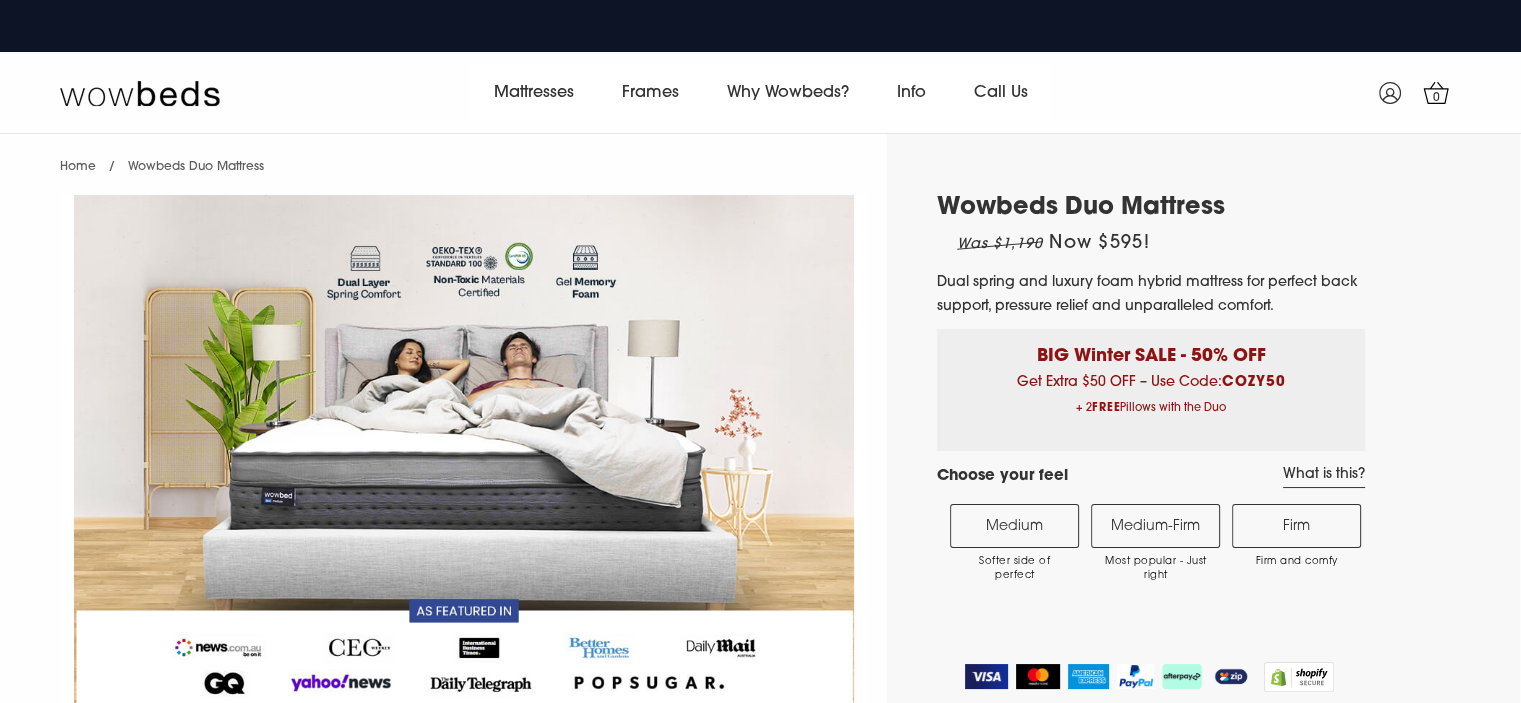 select on "Medium-Firm" 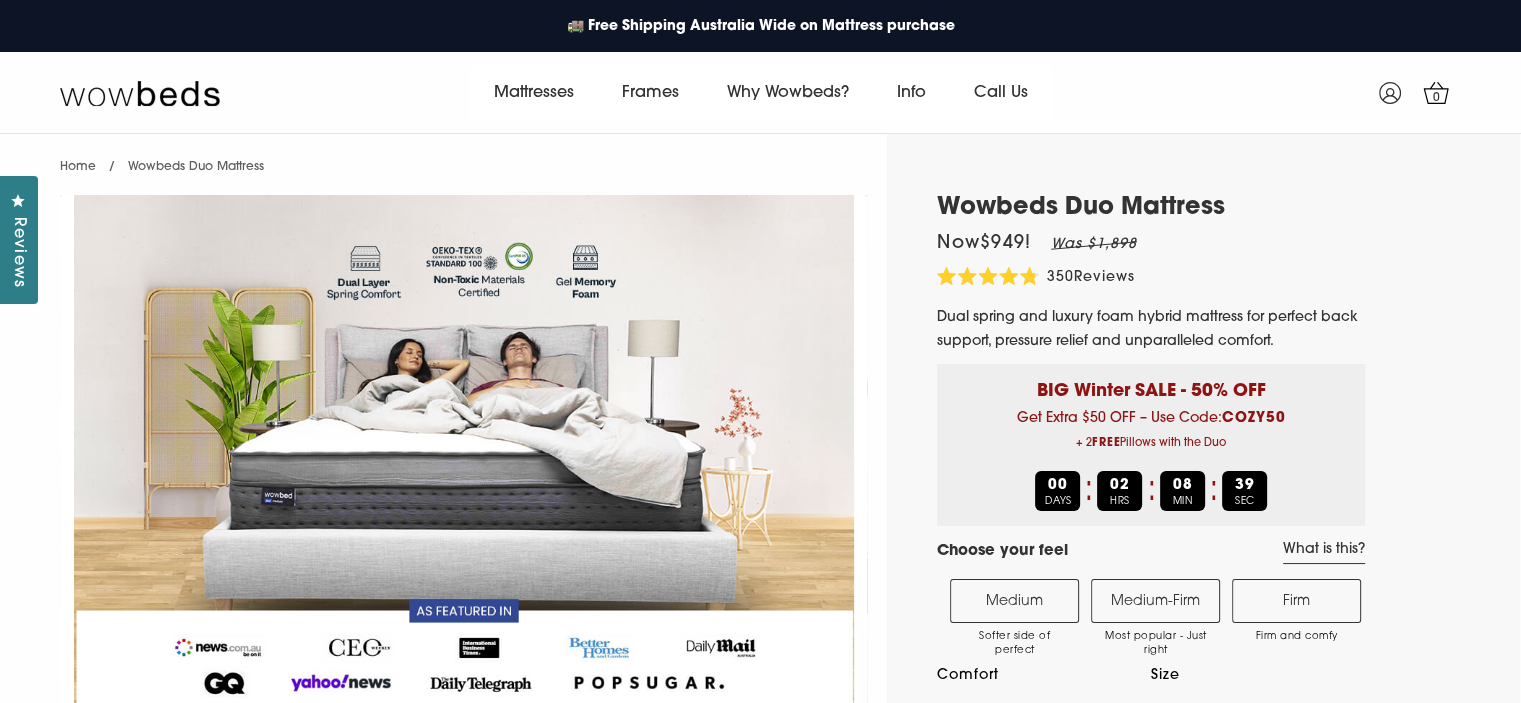 scroll, scrollTop: 316, scrollLeft: 0, axis: vertical 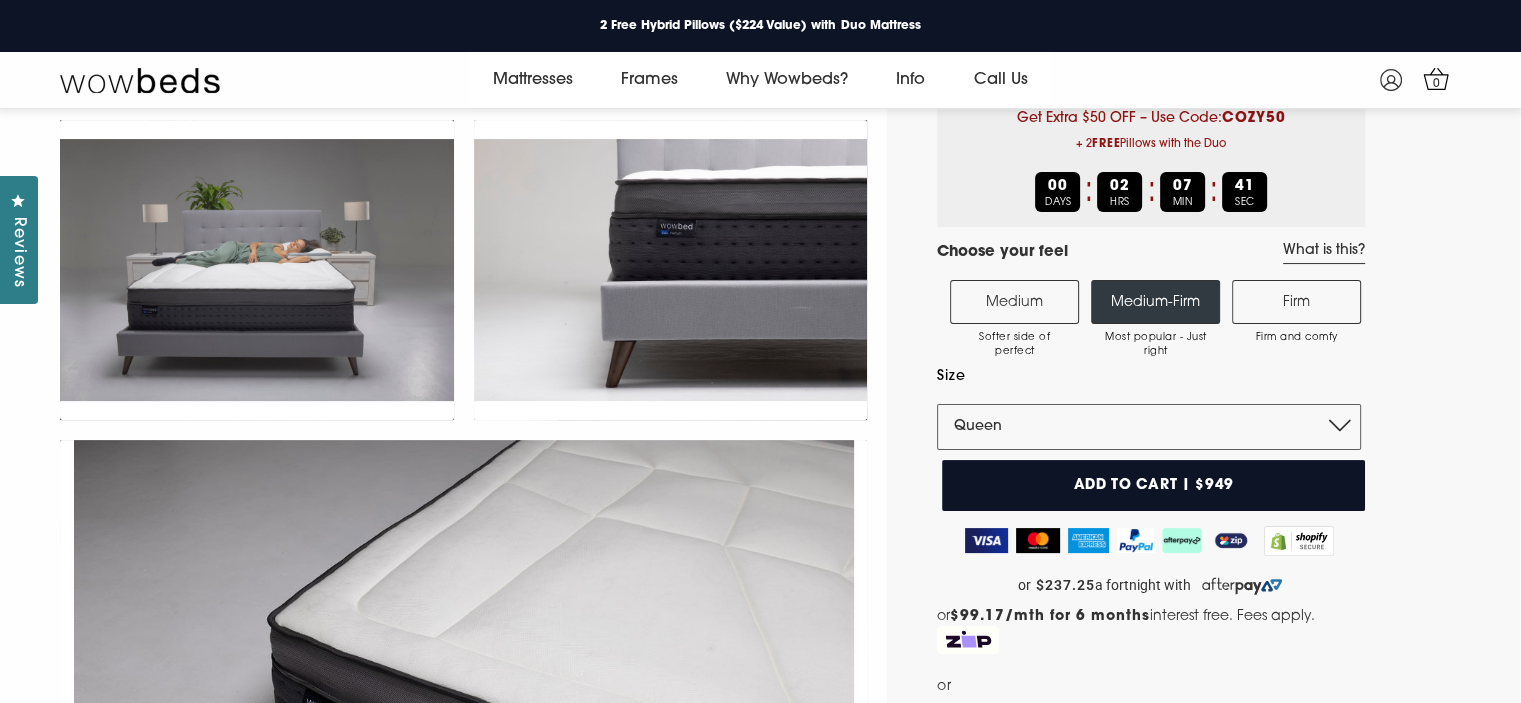 click on "Firm
Firm and comfy" at bounding box center [1296, 302] 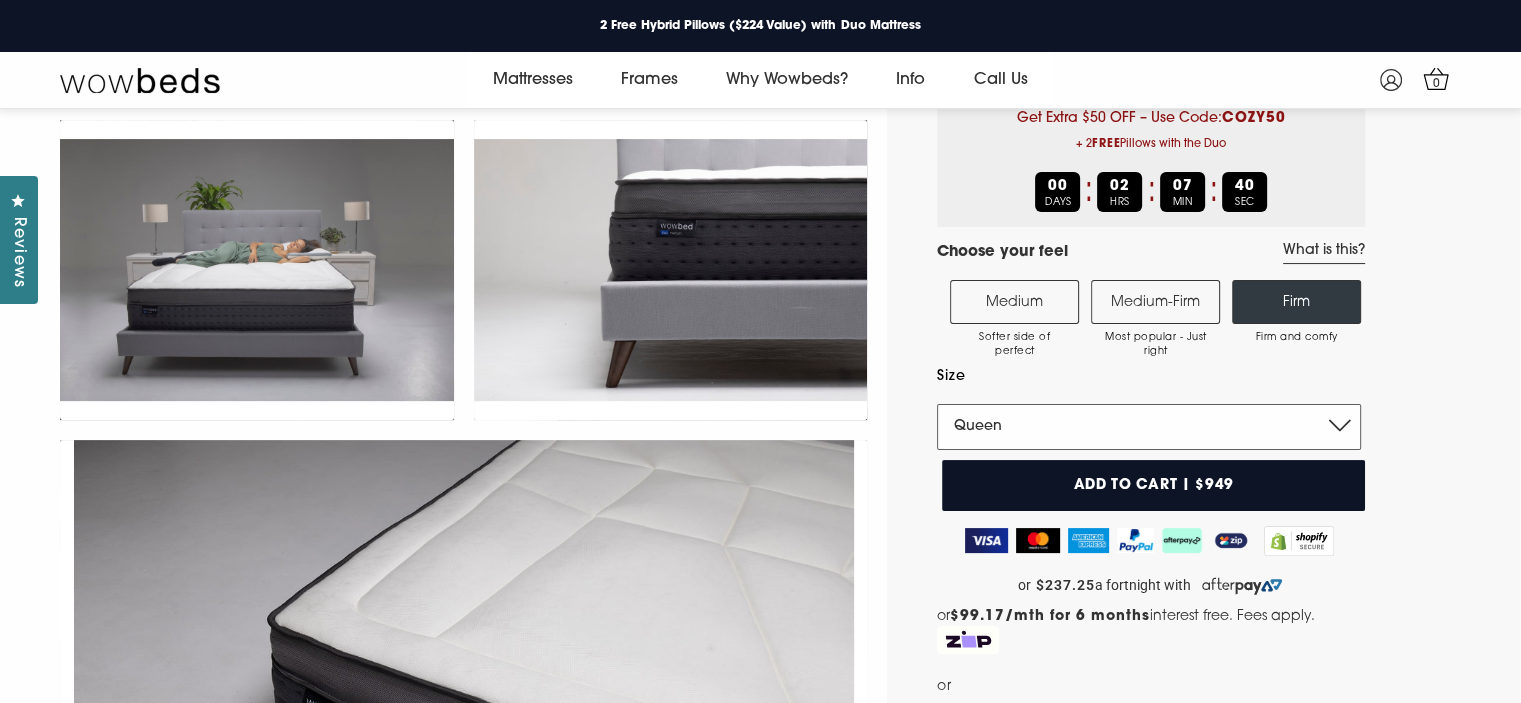 click on "Single King Single Double Queen King" at bounding box center (1149, 427) 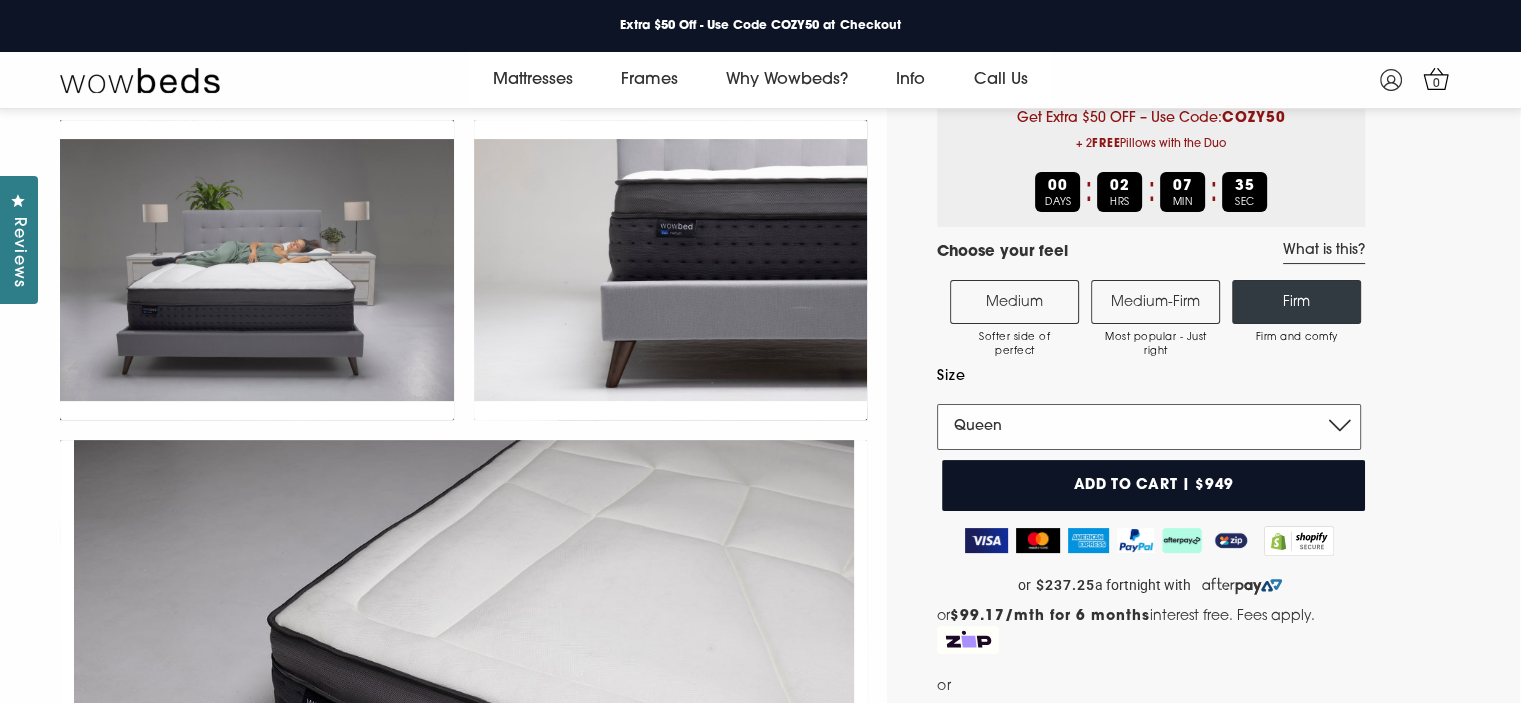 select on "King Single" 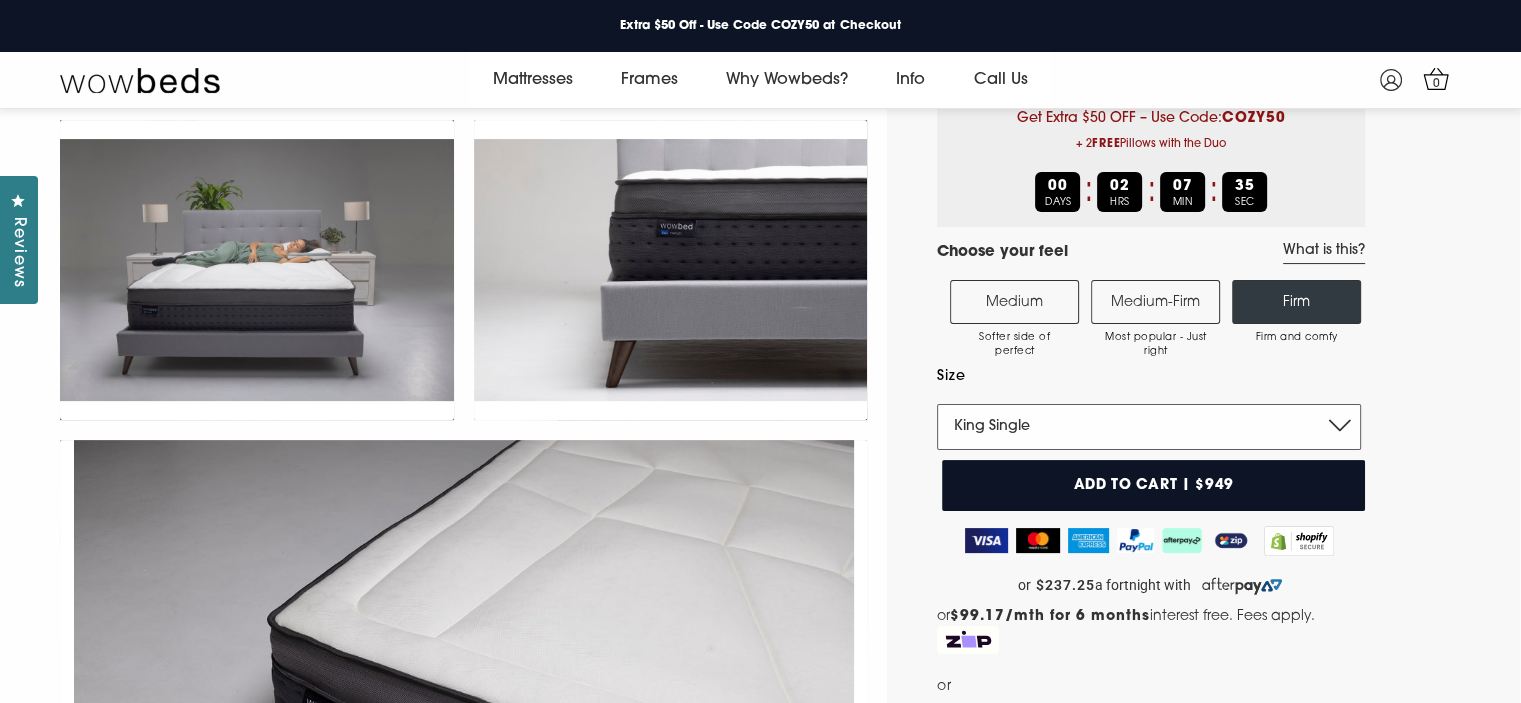 click on "Single King Single Double Queen King" at bounding box center (1149, 427) 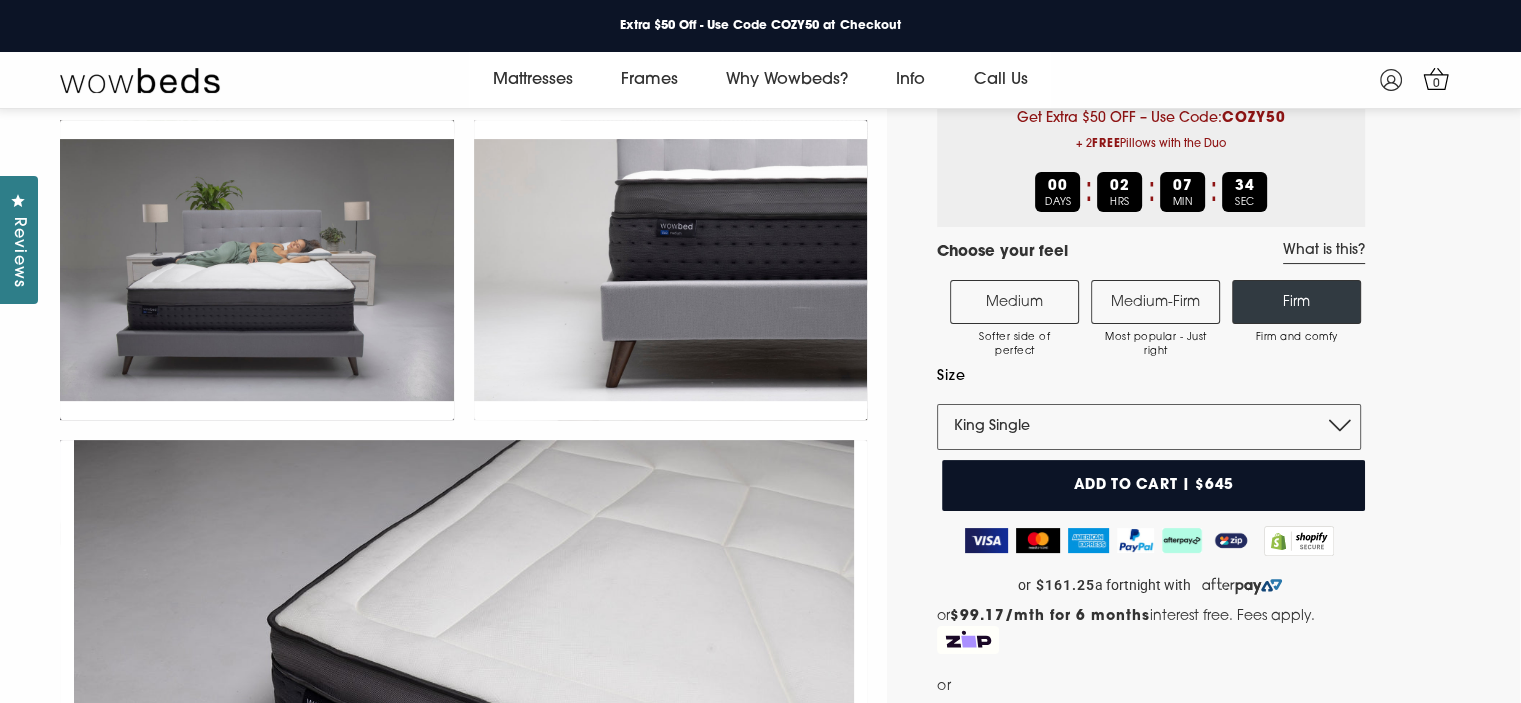 click on "Add to cart | $645" at bounding box center [1153, 485] 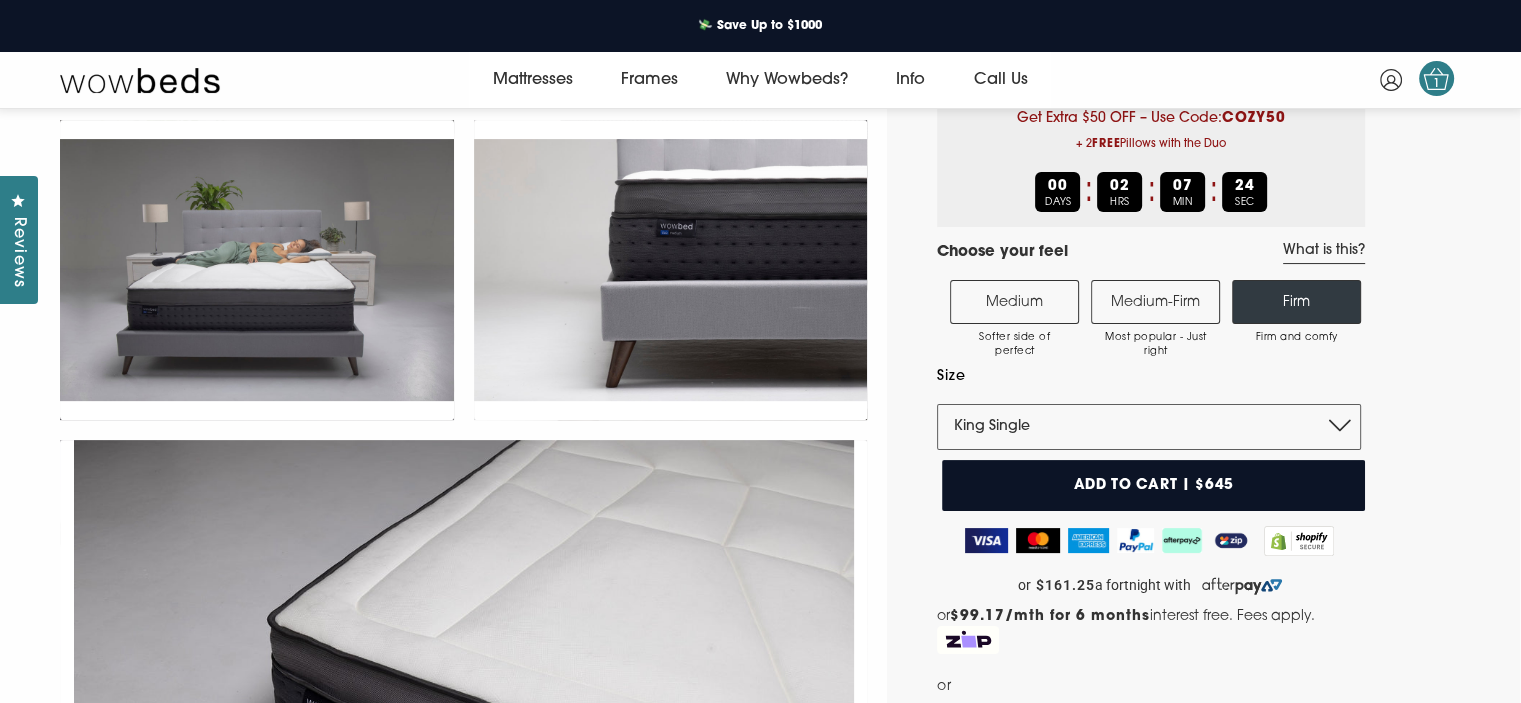 click on "1" at bounding box center (1437, 84) 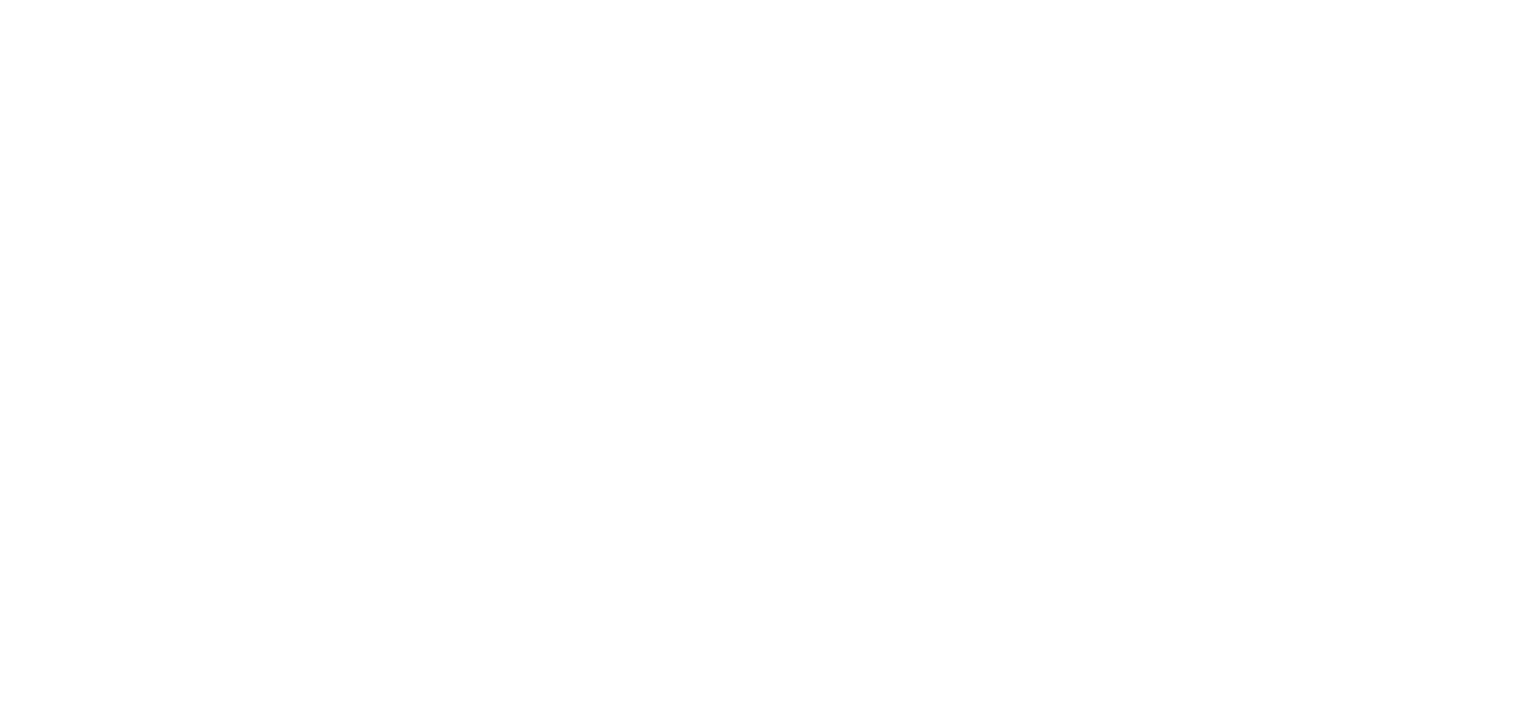 scroll, scrollTop: 0, scrollLeft: 0, axis: both 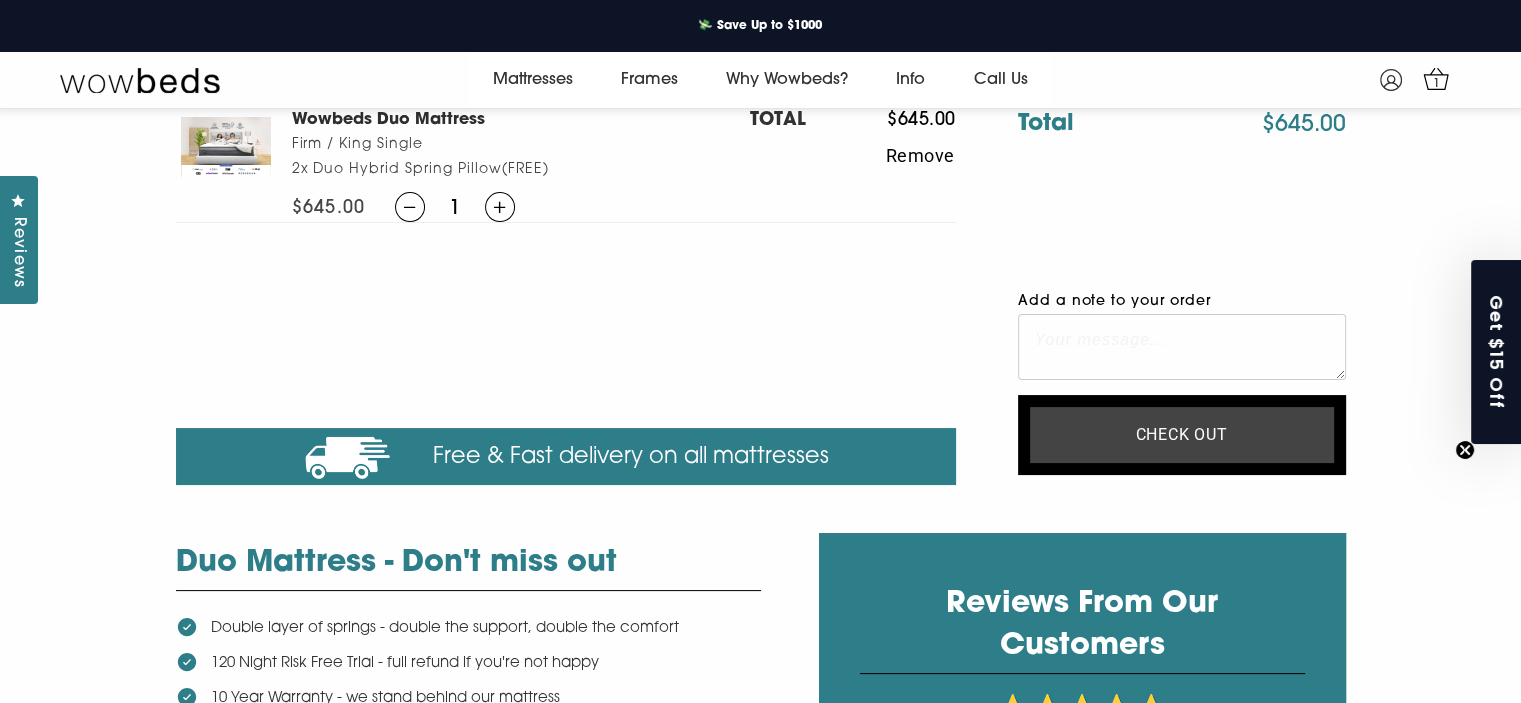 click on "Check out" at bounding box center (1182, 435) 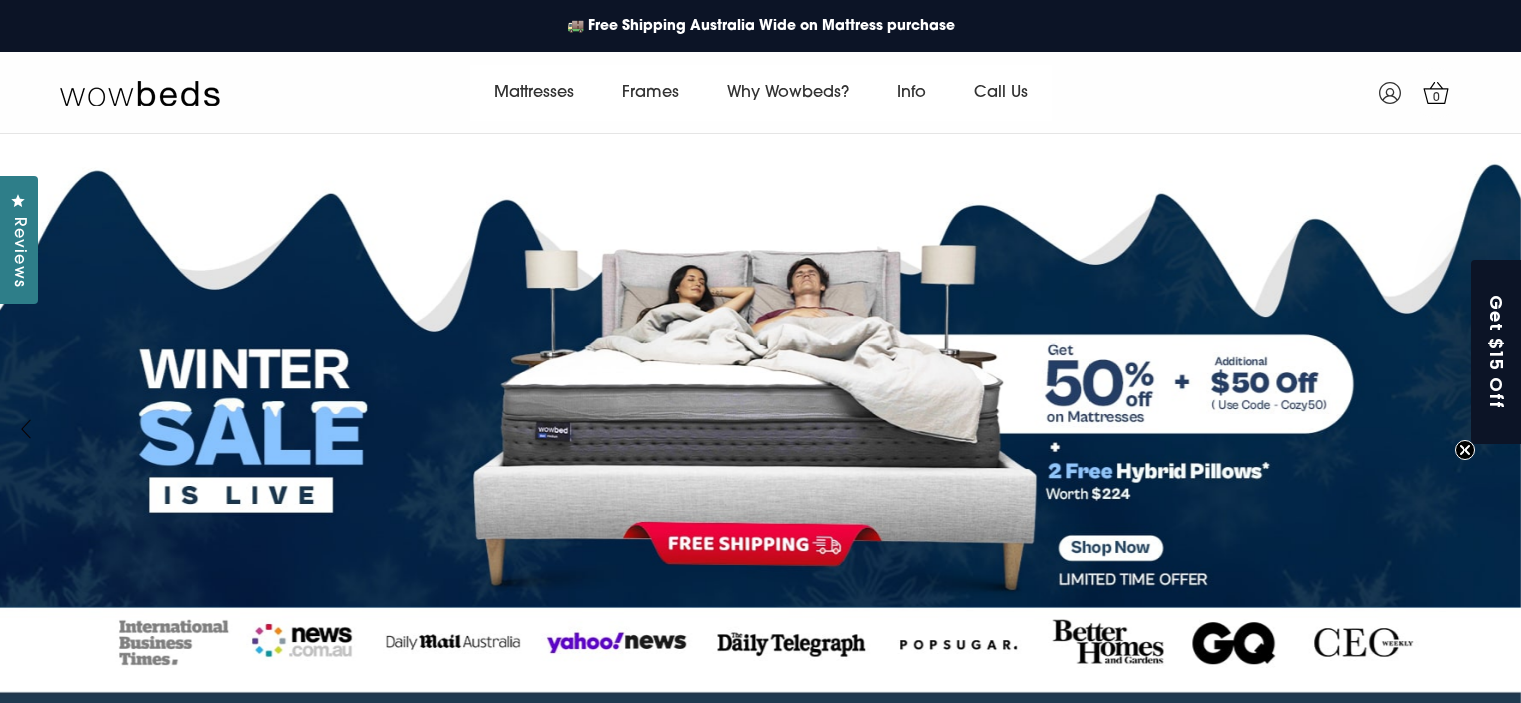 scroll, scrollTop: 0, scrollLeft: 0, axis: both 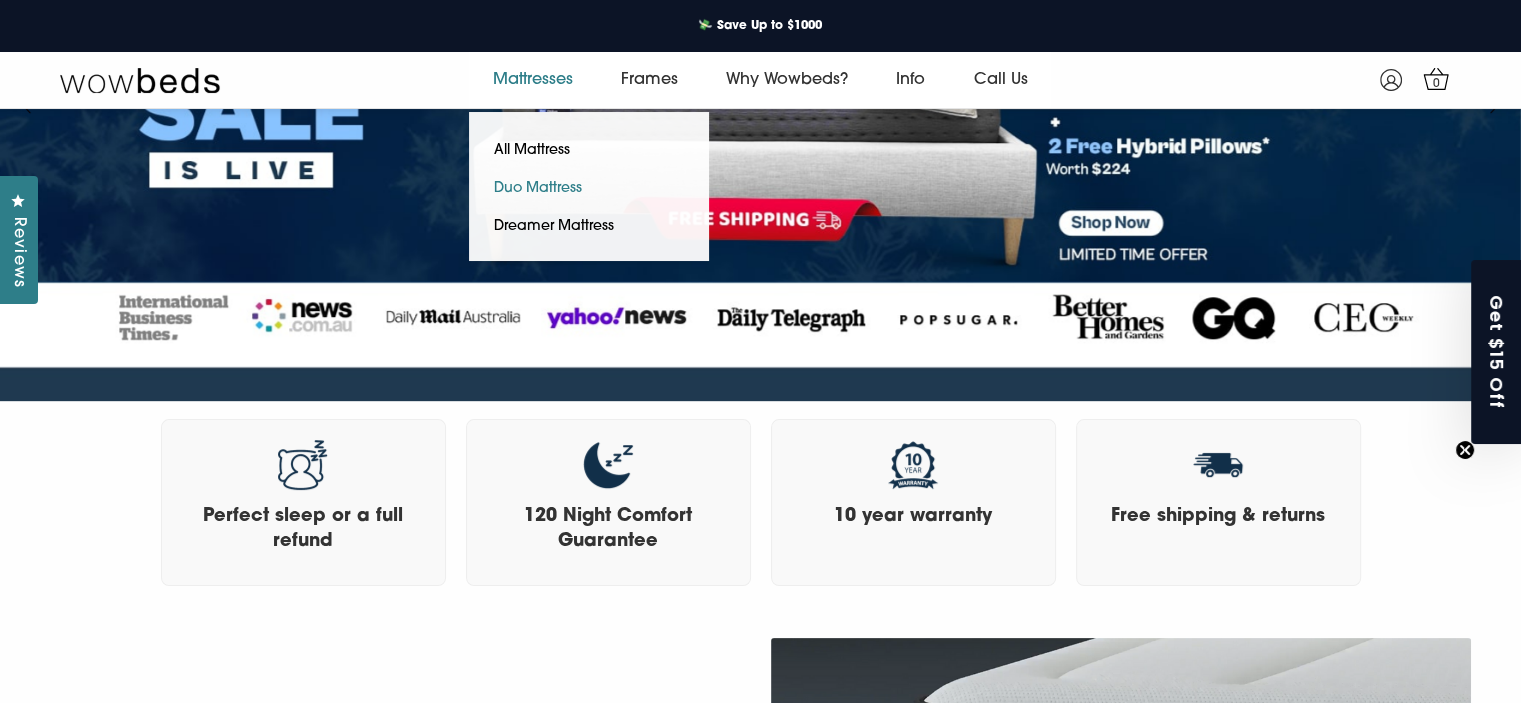 click on "Duo Mattress" at bounding box center (538, 189) 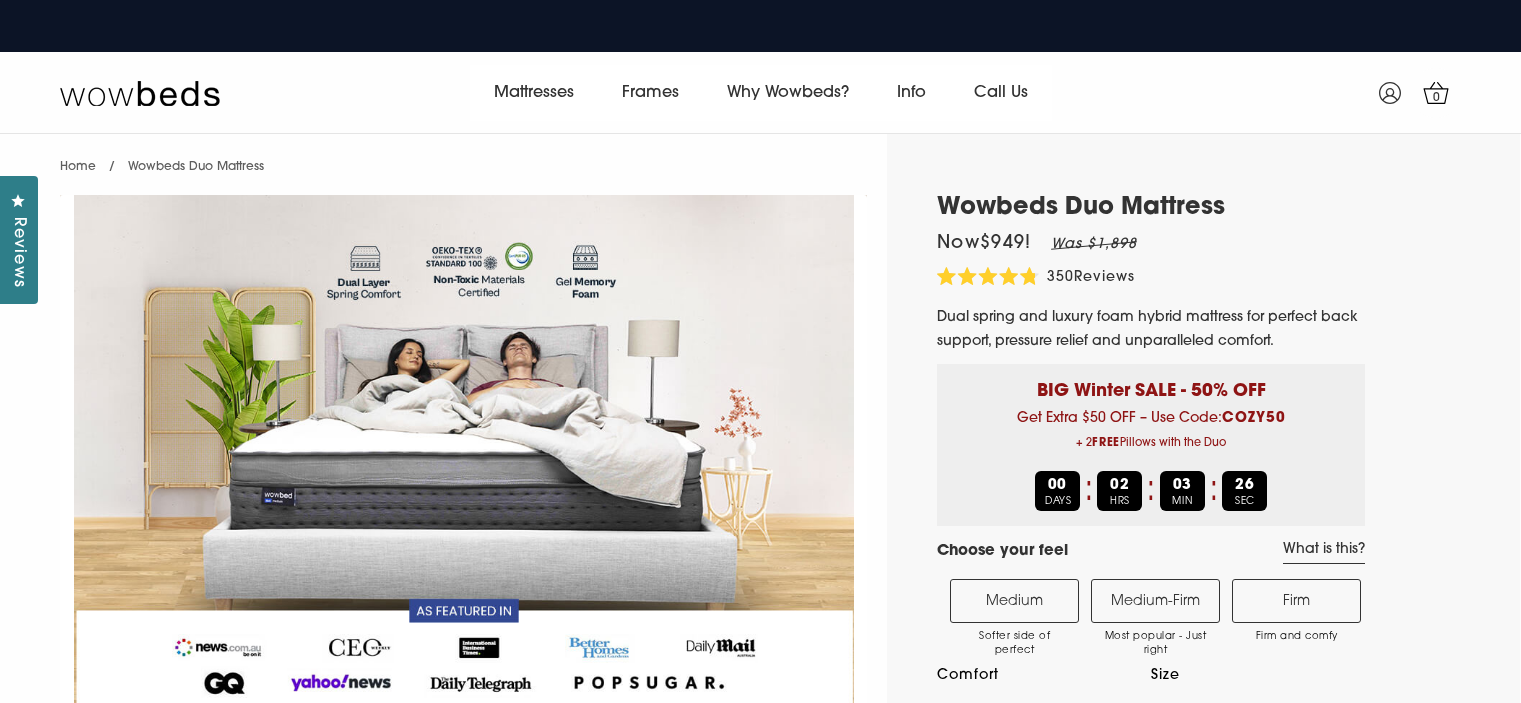 select on "Medium-Firm" 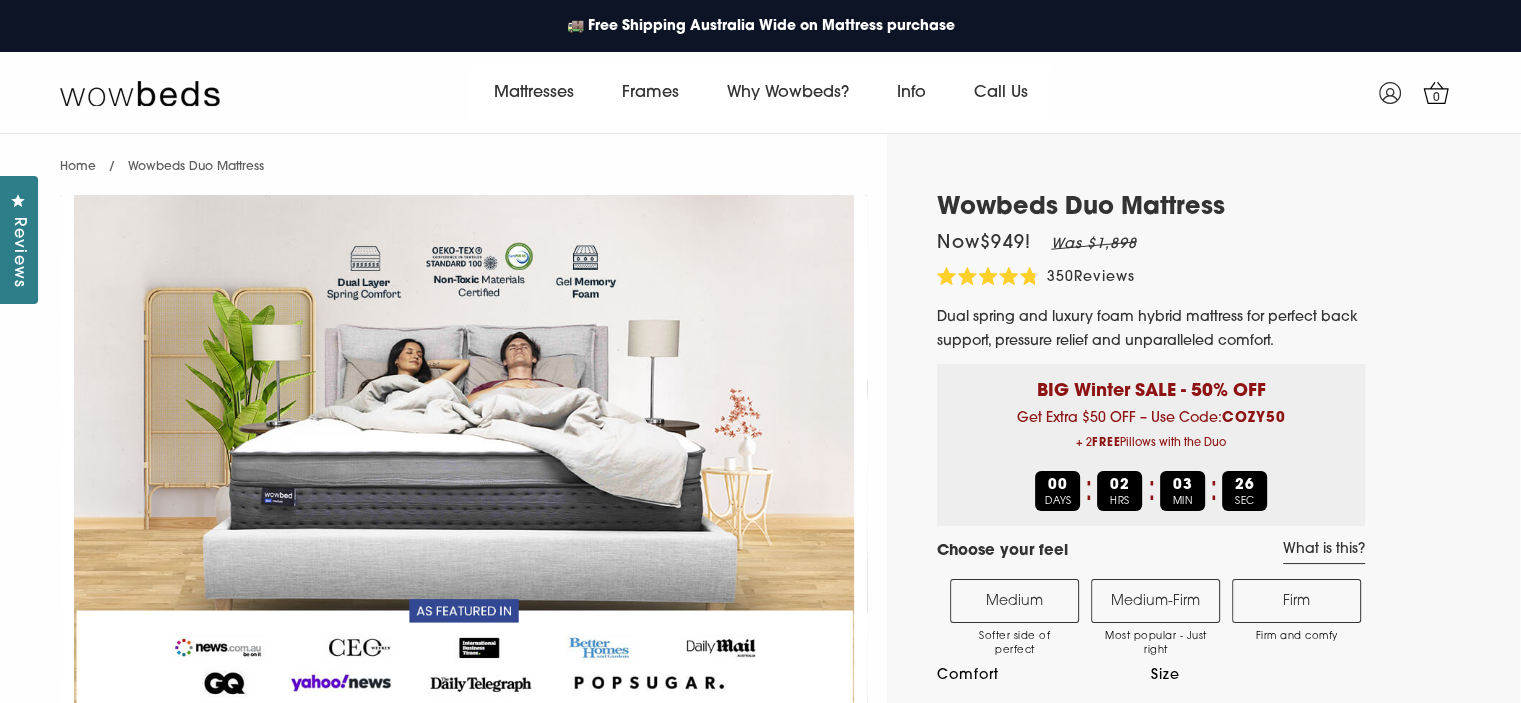 scroll, scrollTop: 0, scrollLeft: 0, axis: both 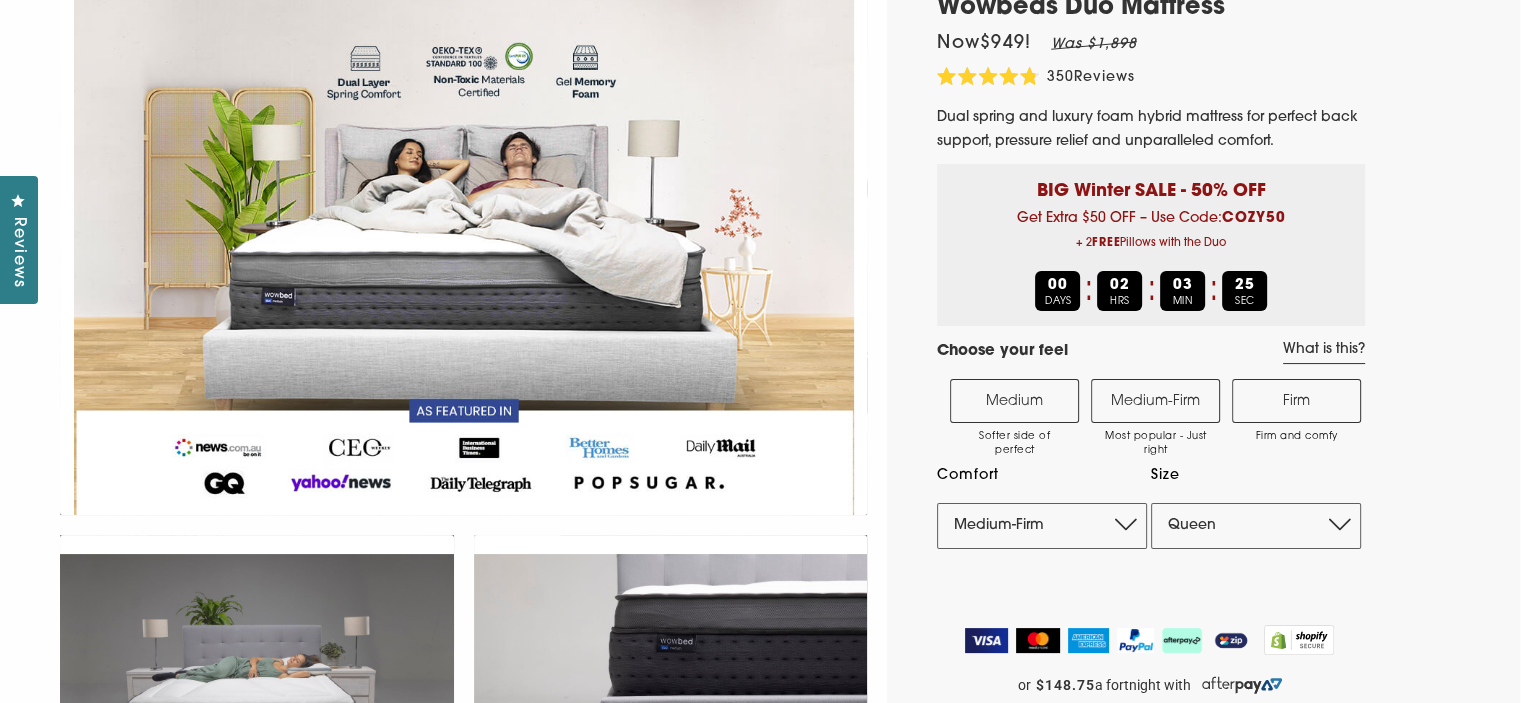 click on "Firm
Firm and comfy" at bounding box center [1296, 401] 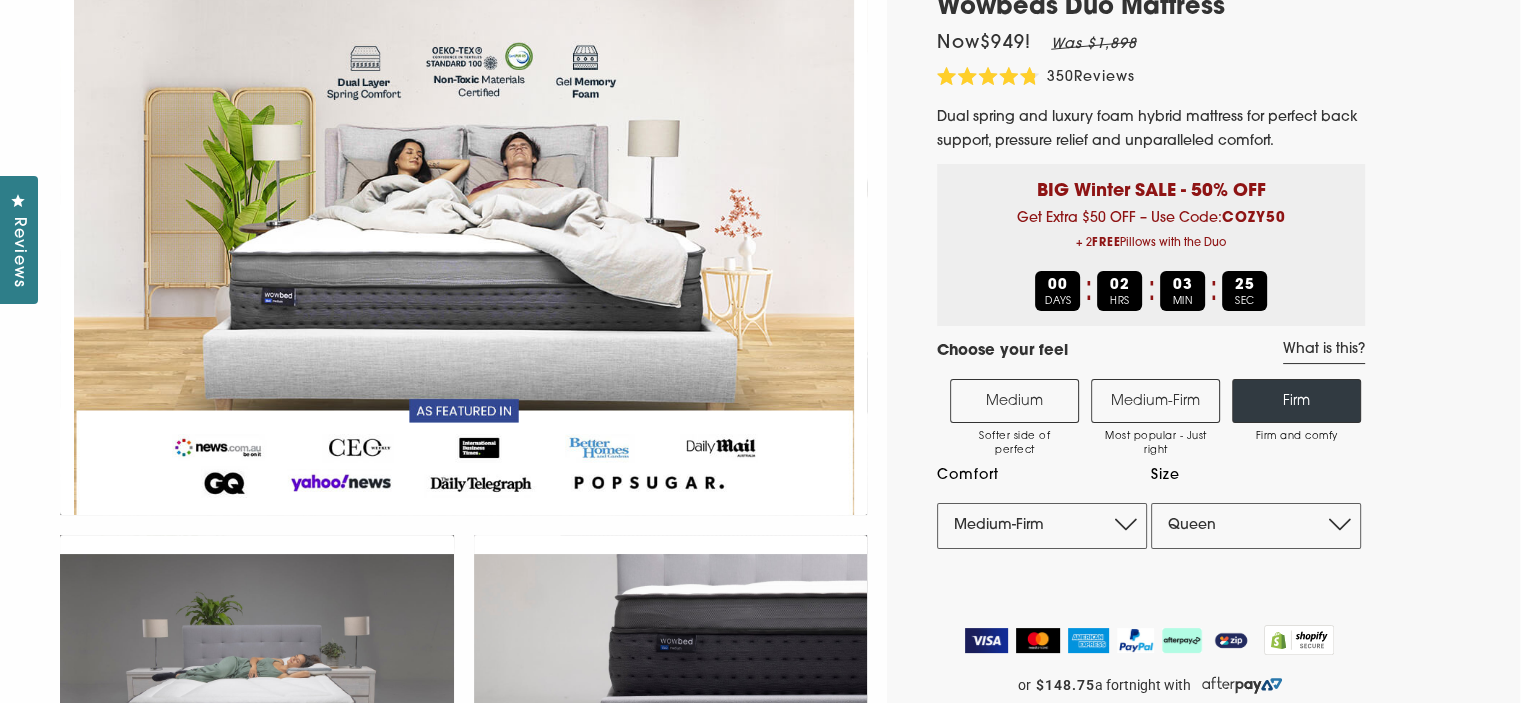 select on "Firm" 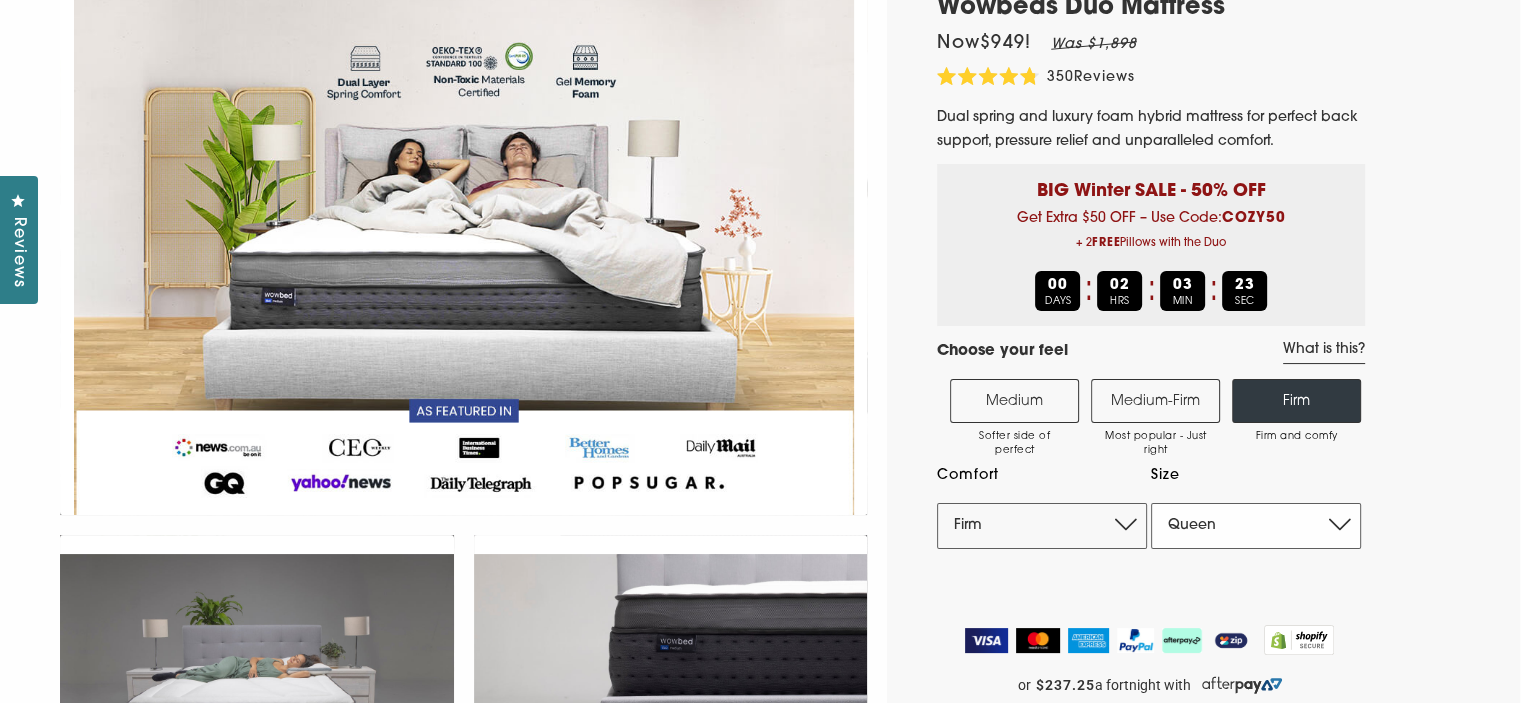 click on "Single King Single Double Queen King" at bounding box center [1256, 526] 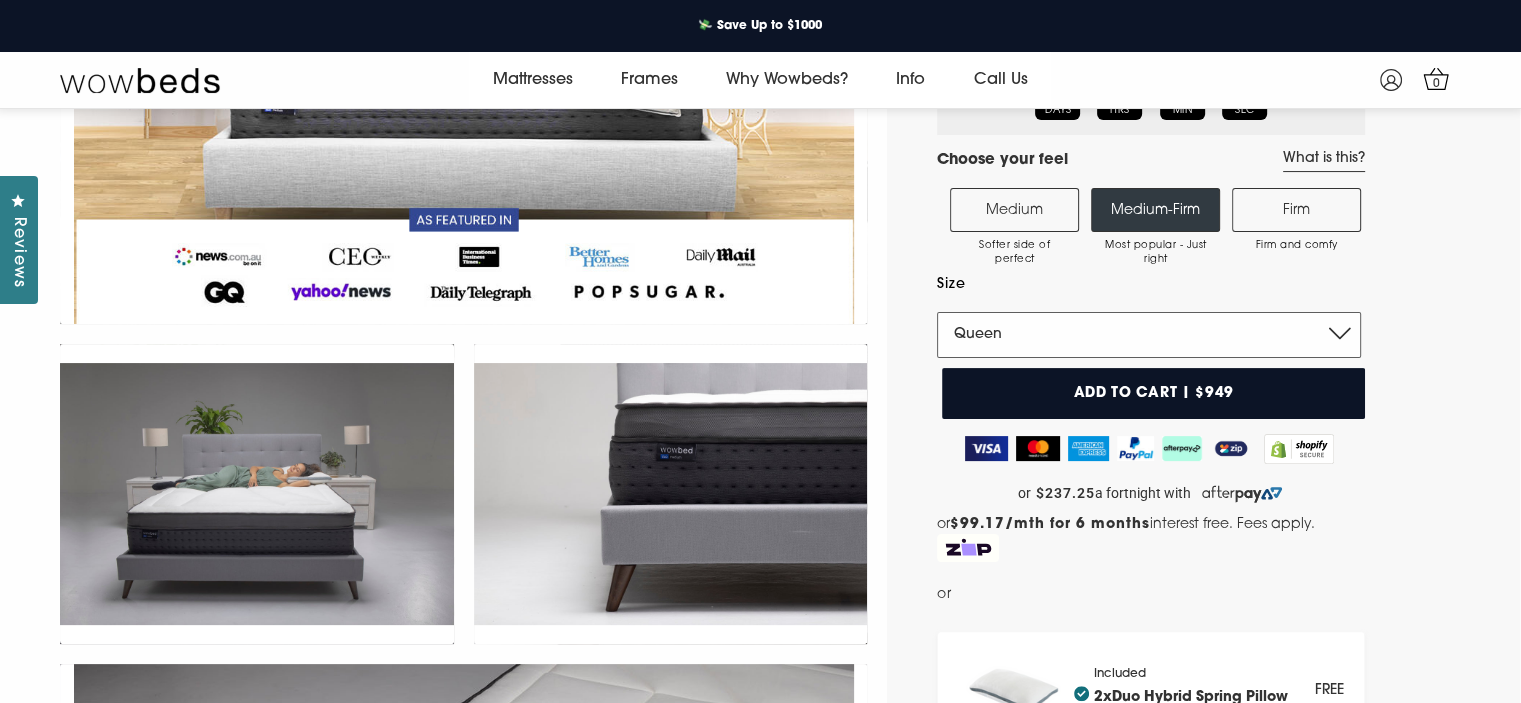 scroll, scrollTop: 375, scrollLeft: 0, axis: vertical 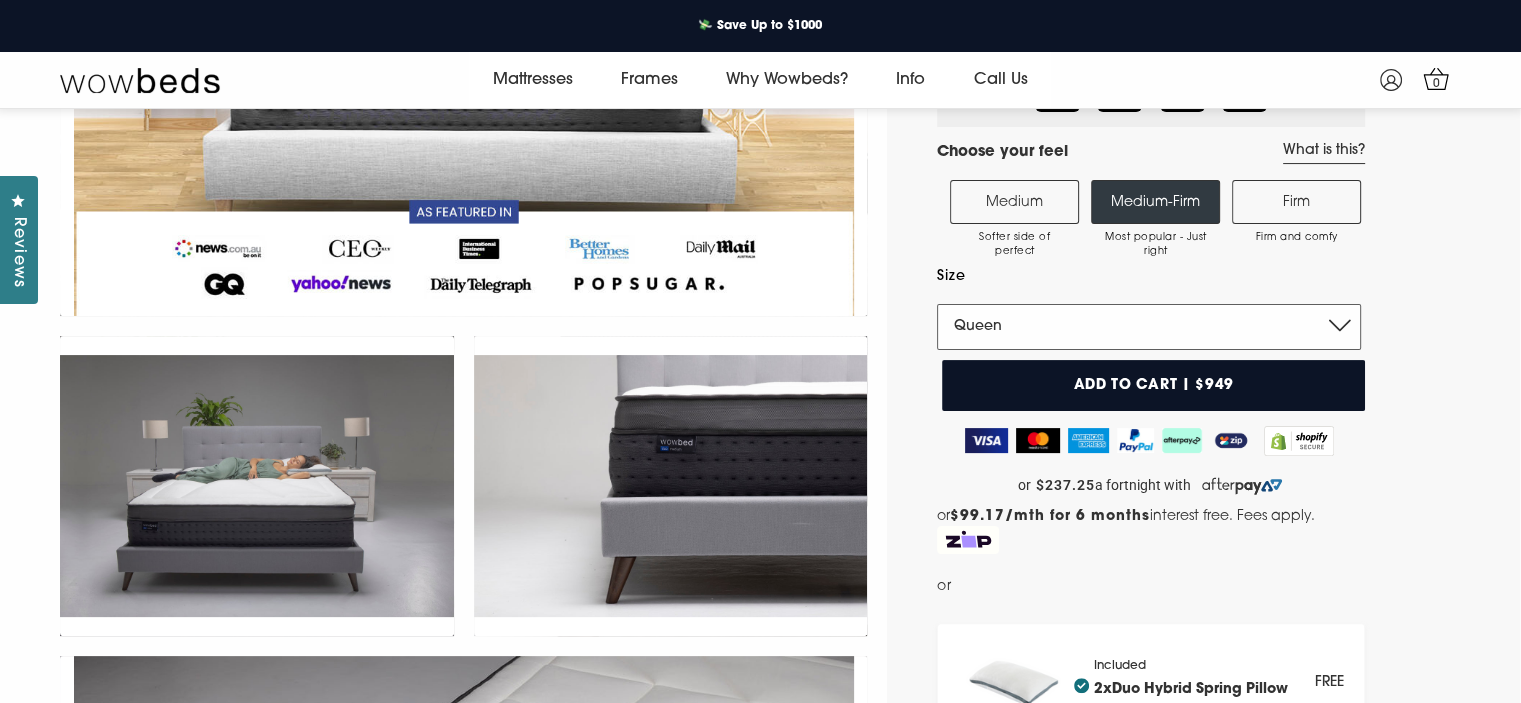 click on "Single King Single Double Queen King" at bounding box center (1149, 327) 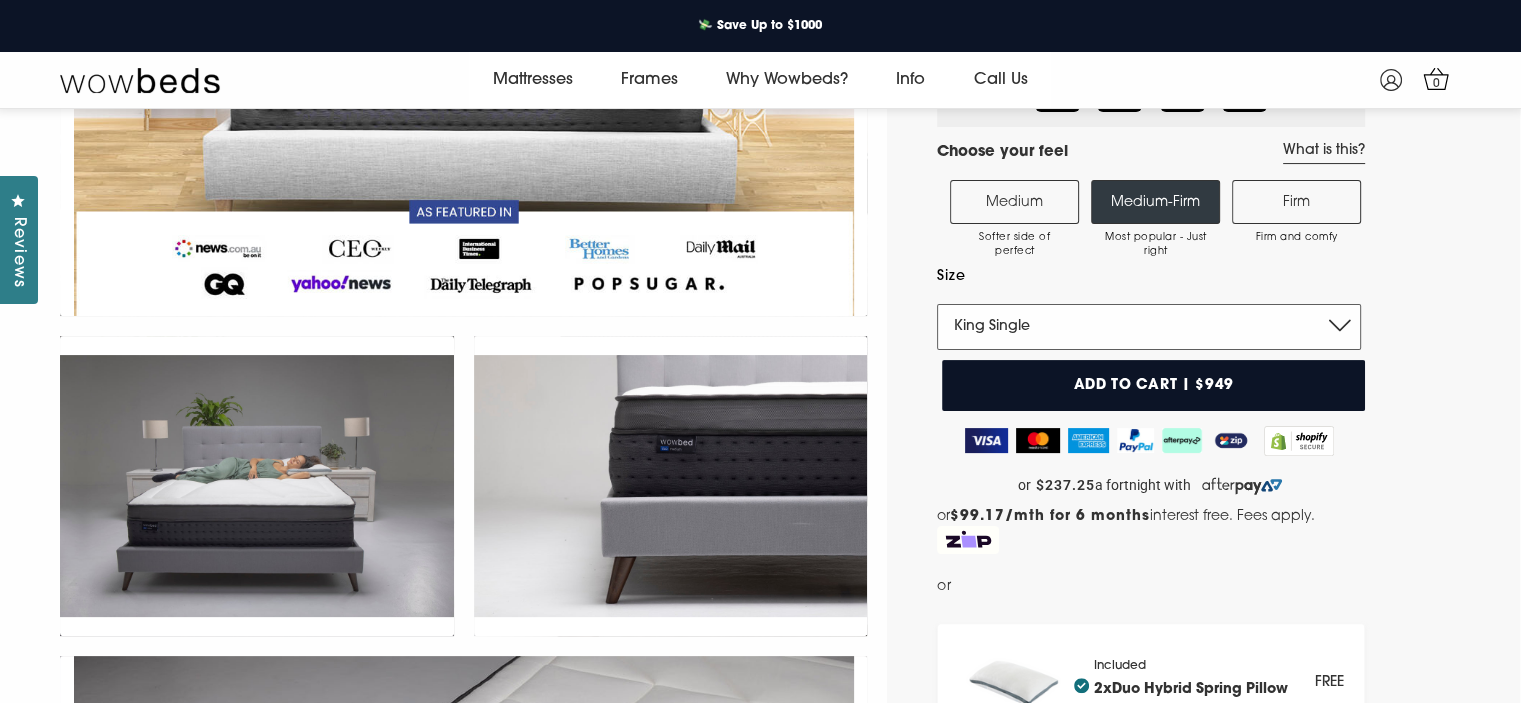 click on "Single King Single Double Queen King" at bounding box center [1149, 327] 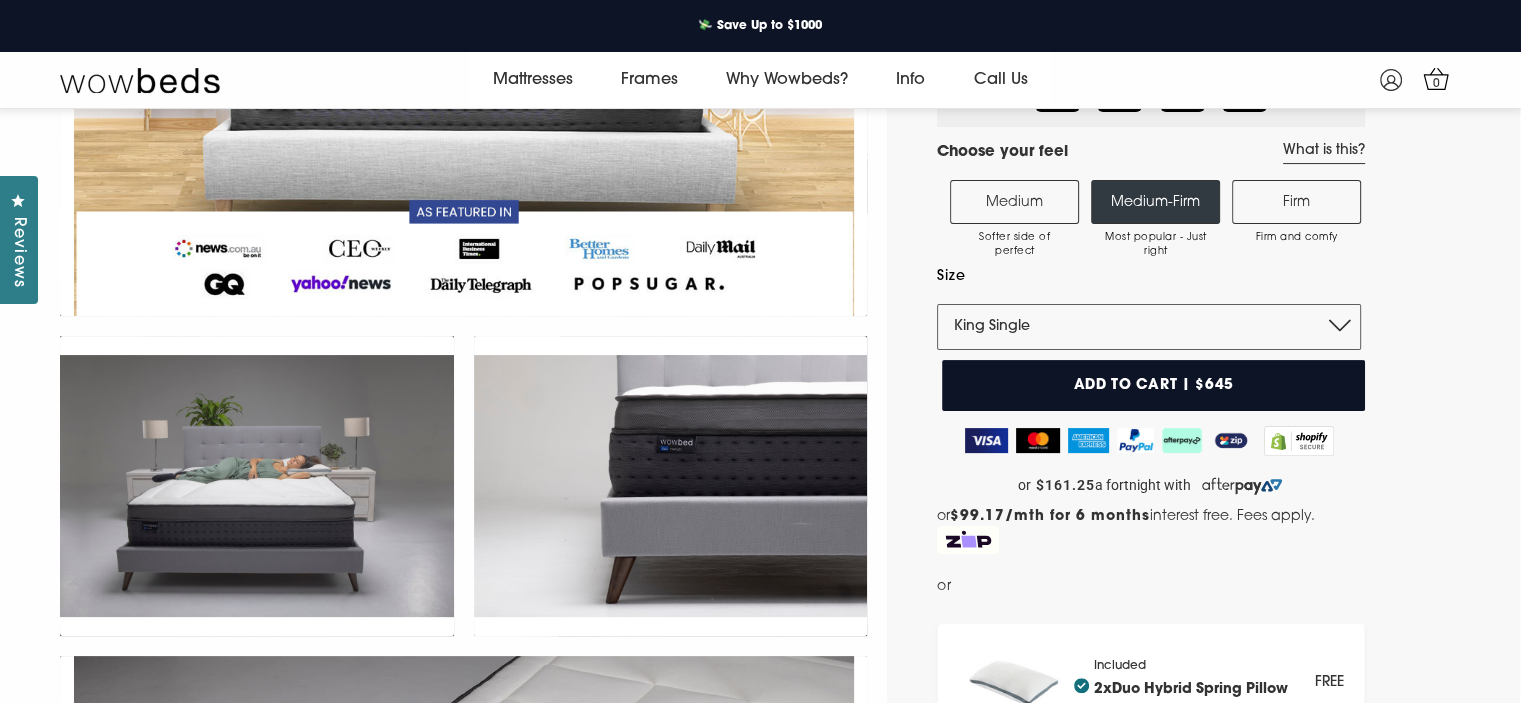 click on "Add to cart | $645" at bounding box center [1153, 385] 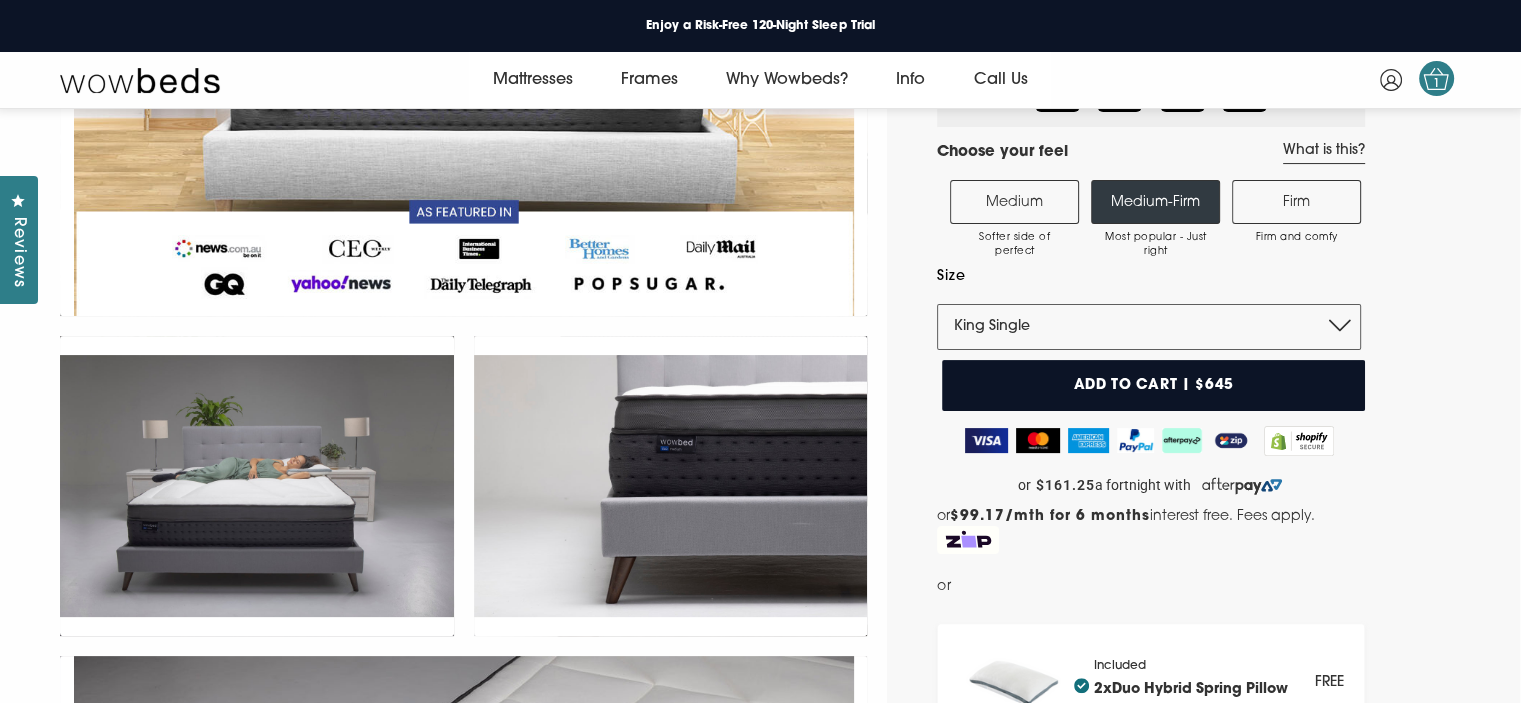 click 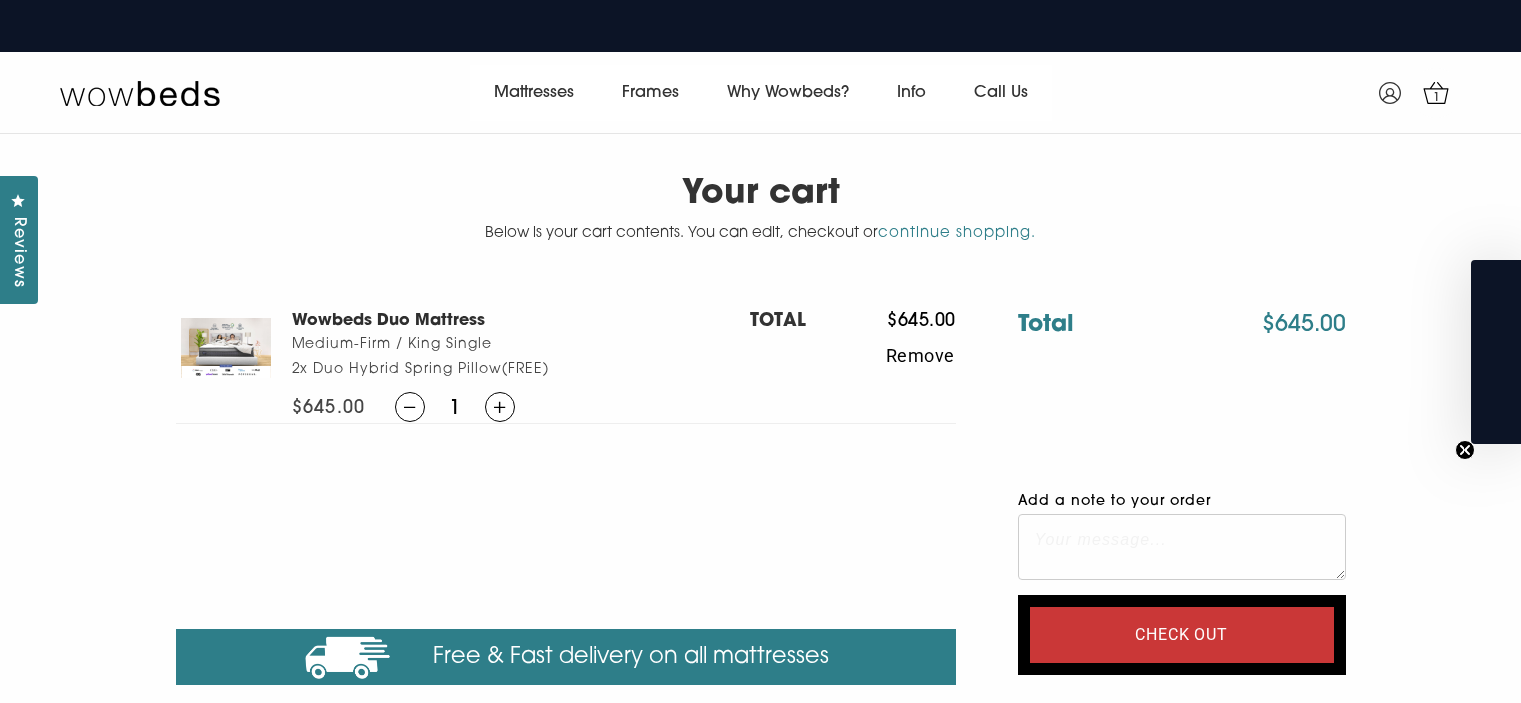 scroll, scrollTop: 0, scrollLeft: 0, axis: both 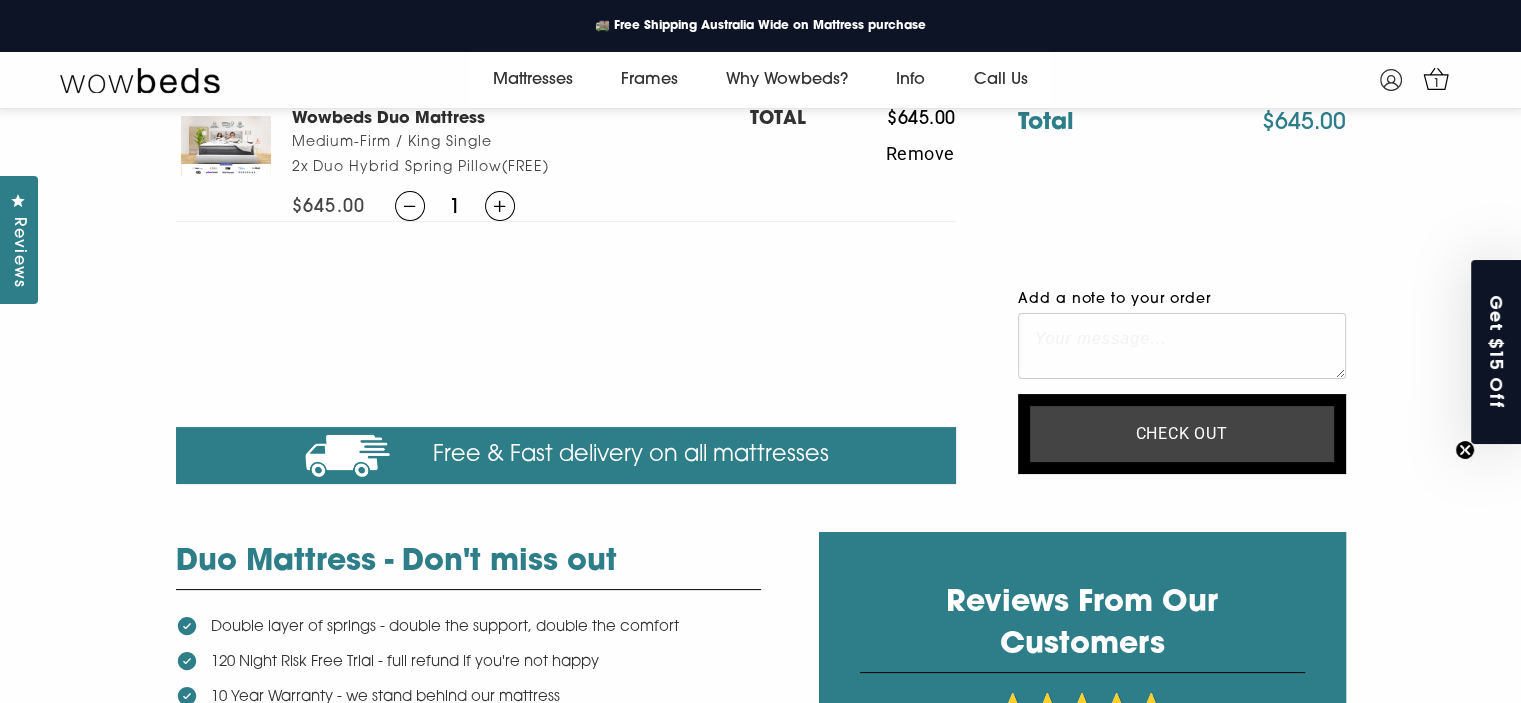 click on "Check out" at bounding box center [1182, 434] 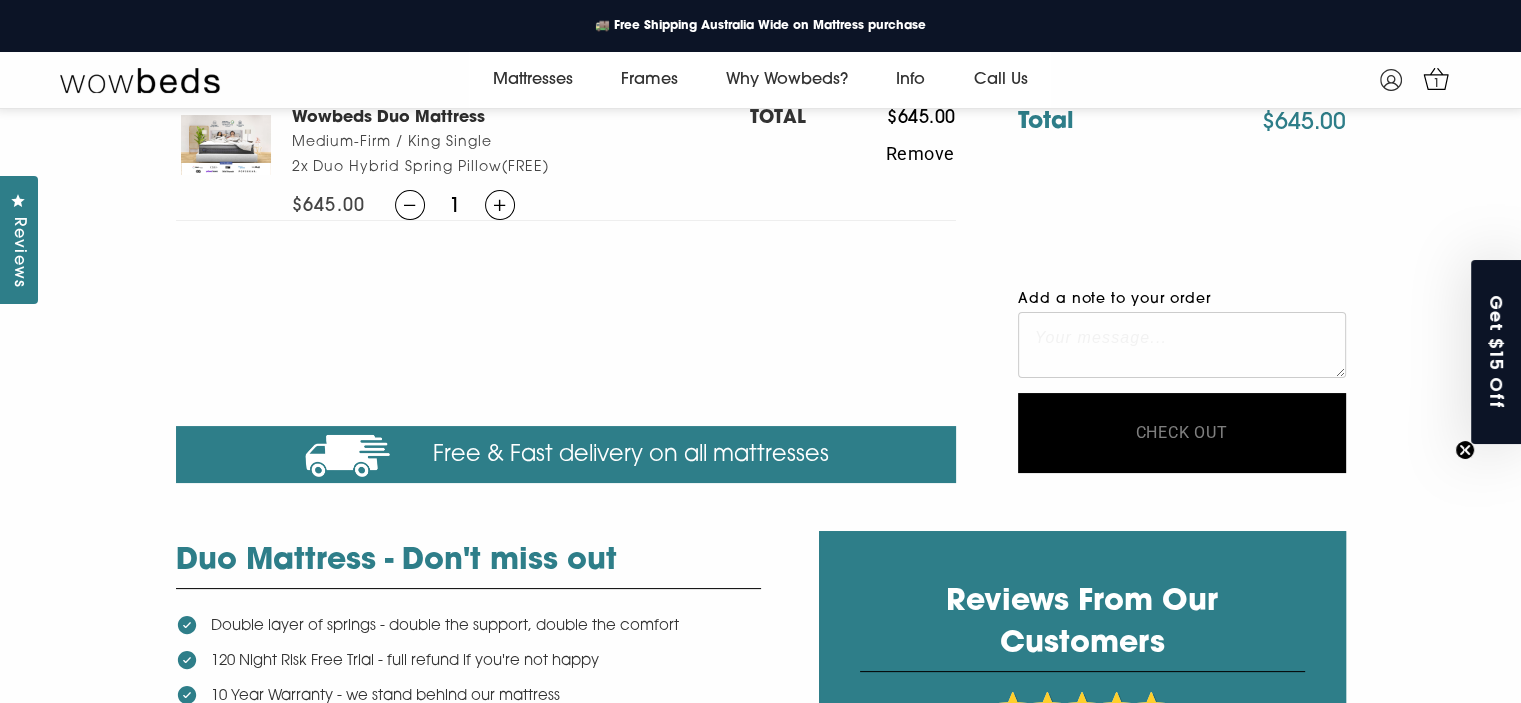 scroll, scrollTop: 176, scrollLeft: 0, axis: vertical 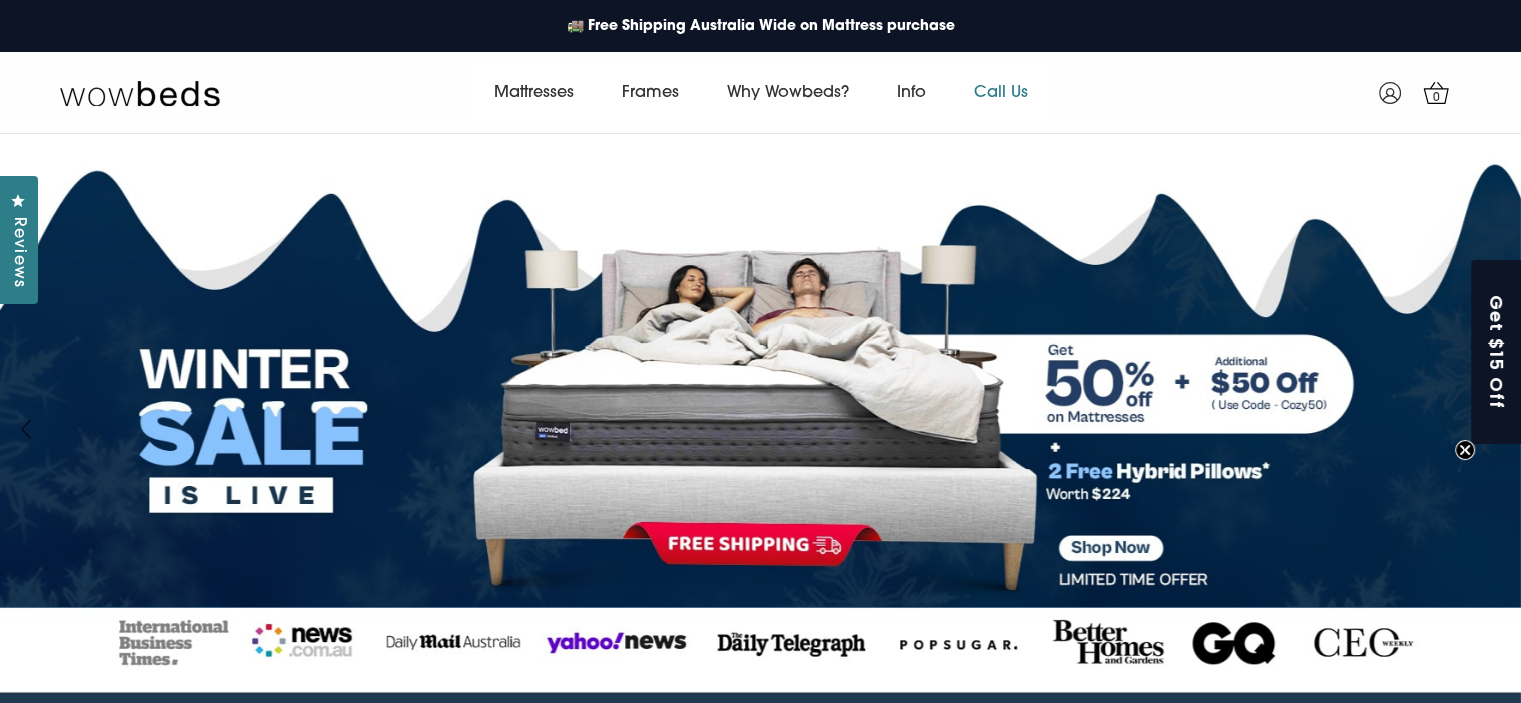 click on "Call Us" at bounding box center (1001, 93) 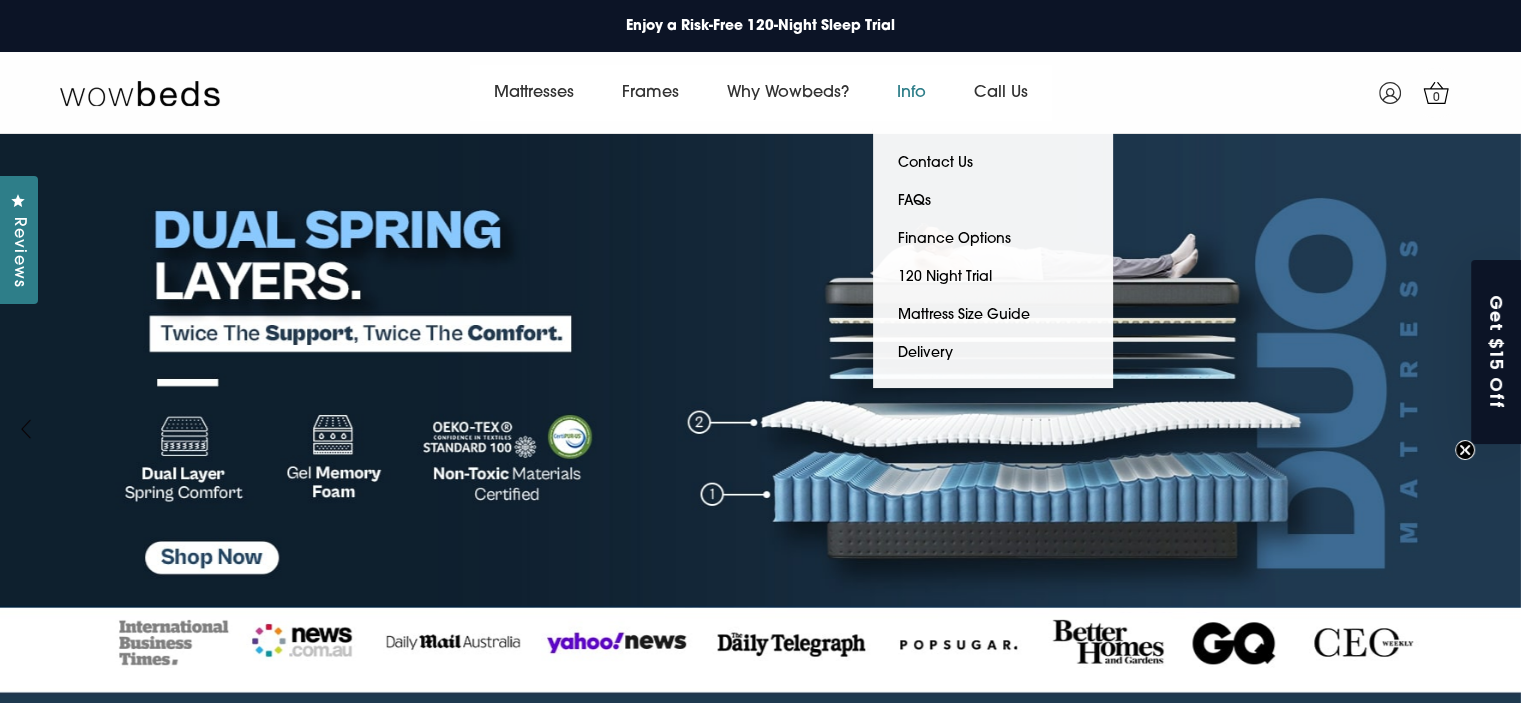 click on "Info" at bounding box center (911, 93) 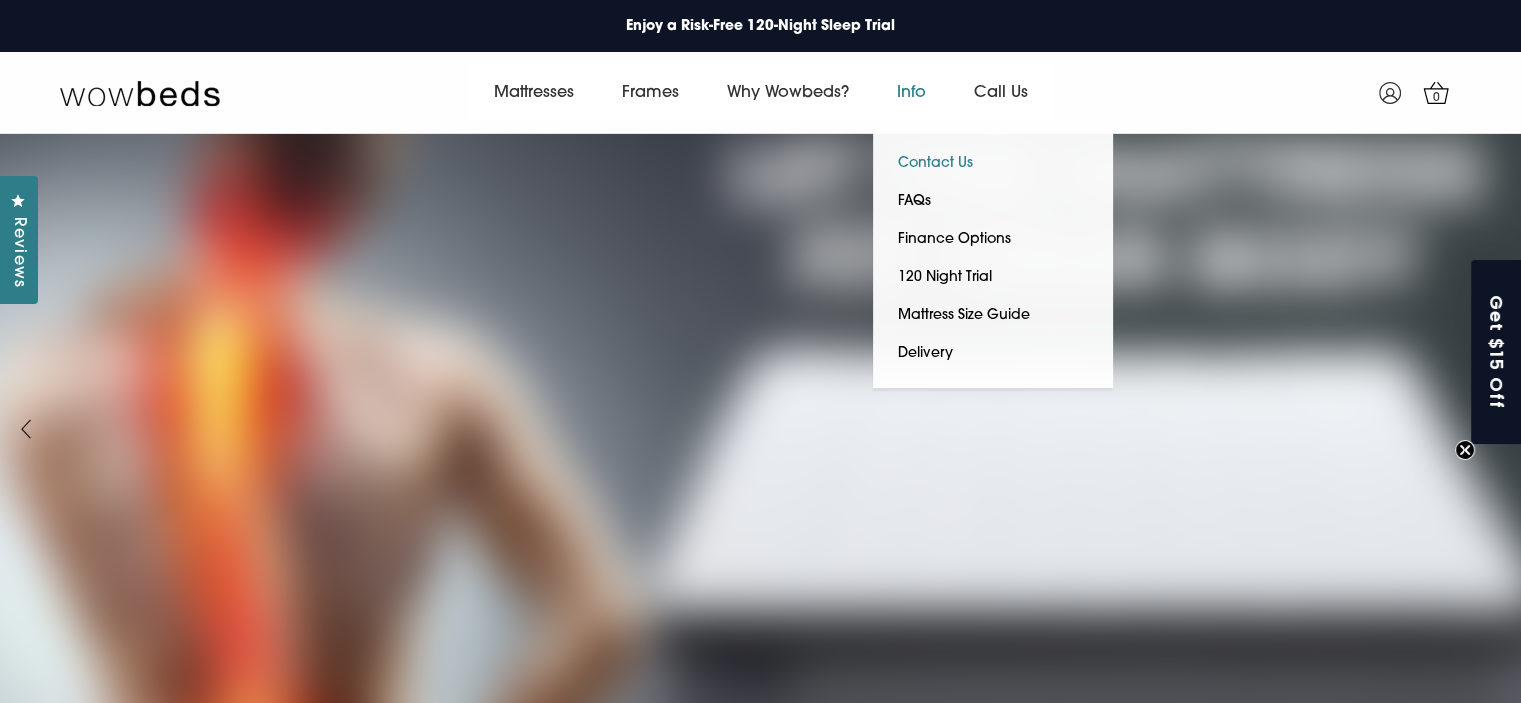 click on "Contact Us" at bounding box center [935, 164] 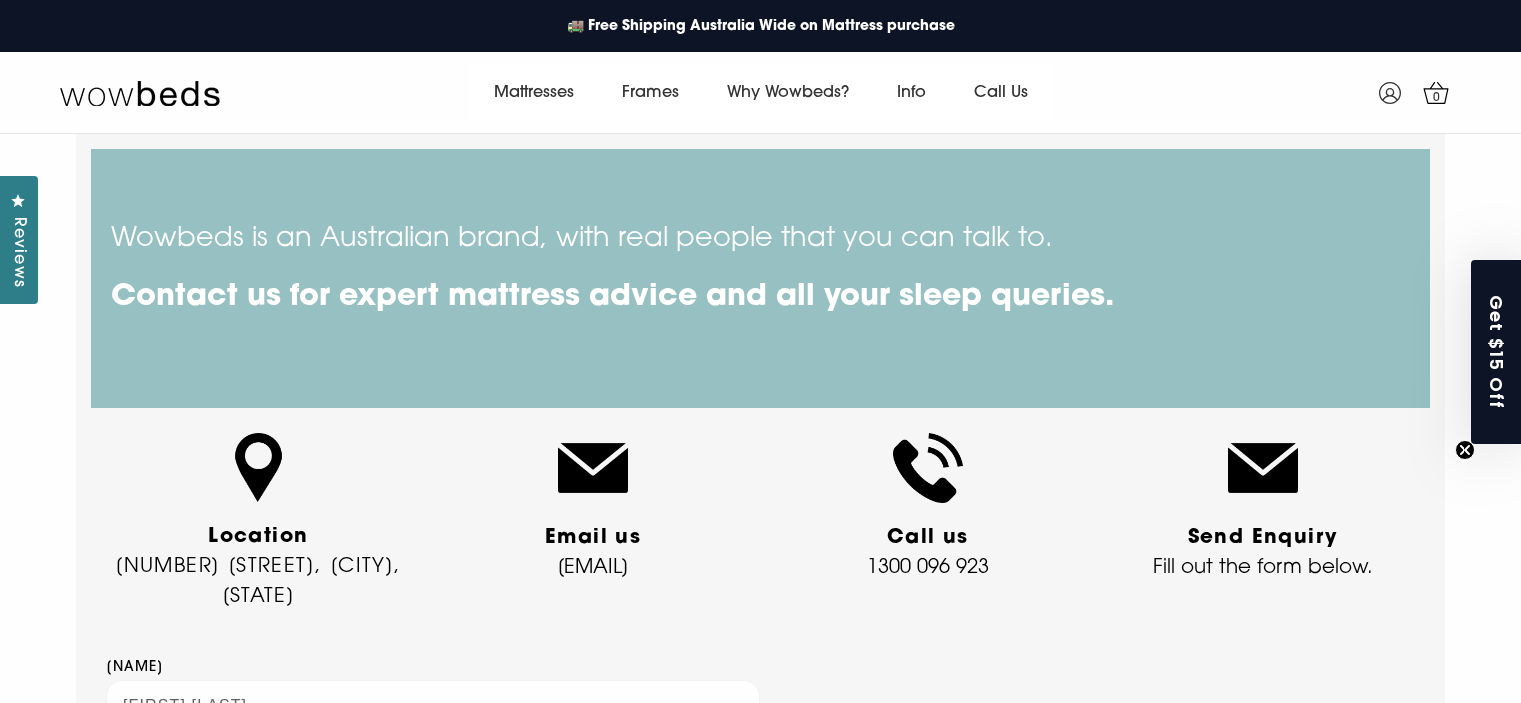 scroll, scrollTop: 0, scrollLeft: 0, axis: both 